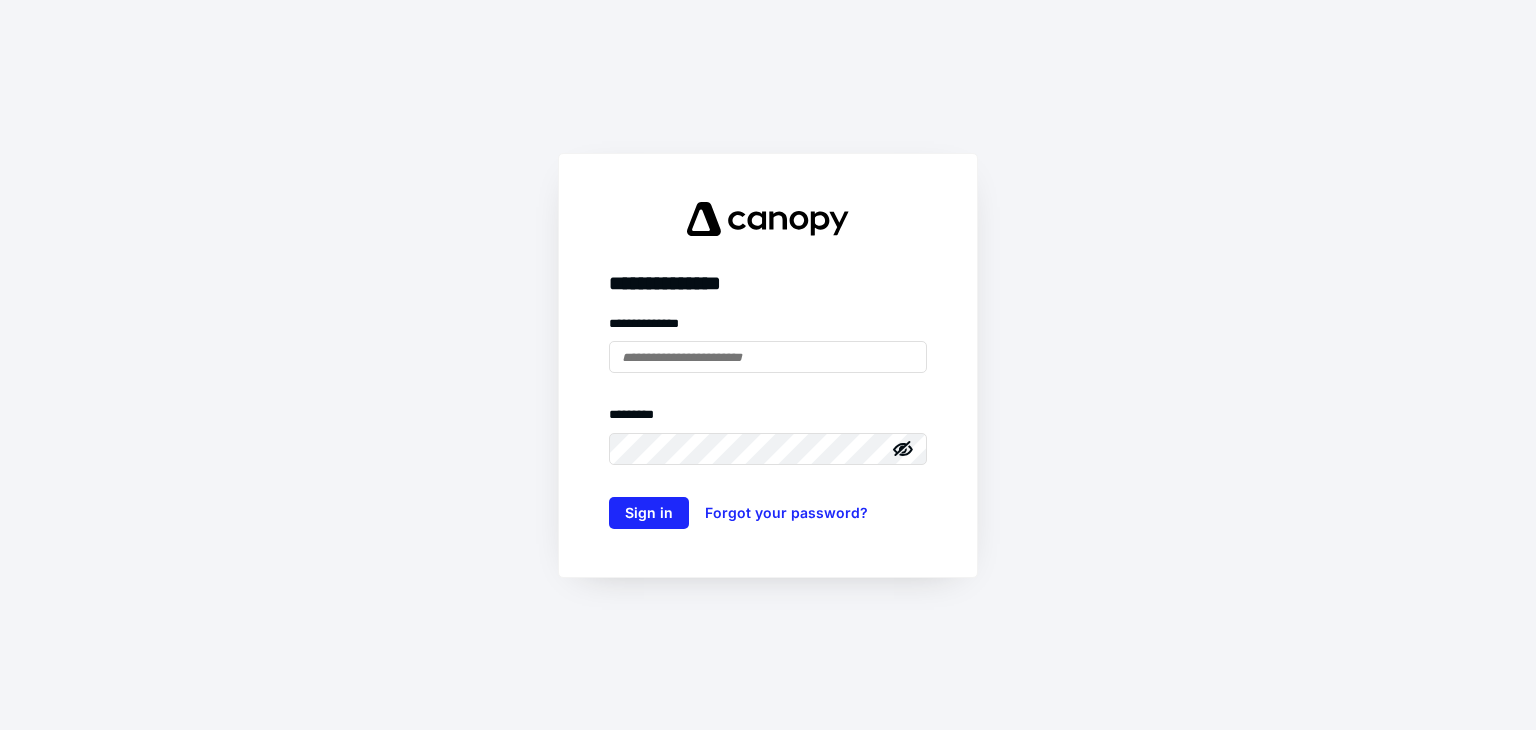 scroll, scrollTop: 0, scrollLeft: 0, axis: both 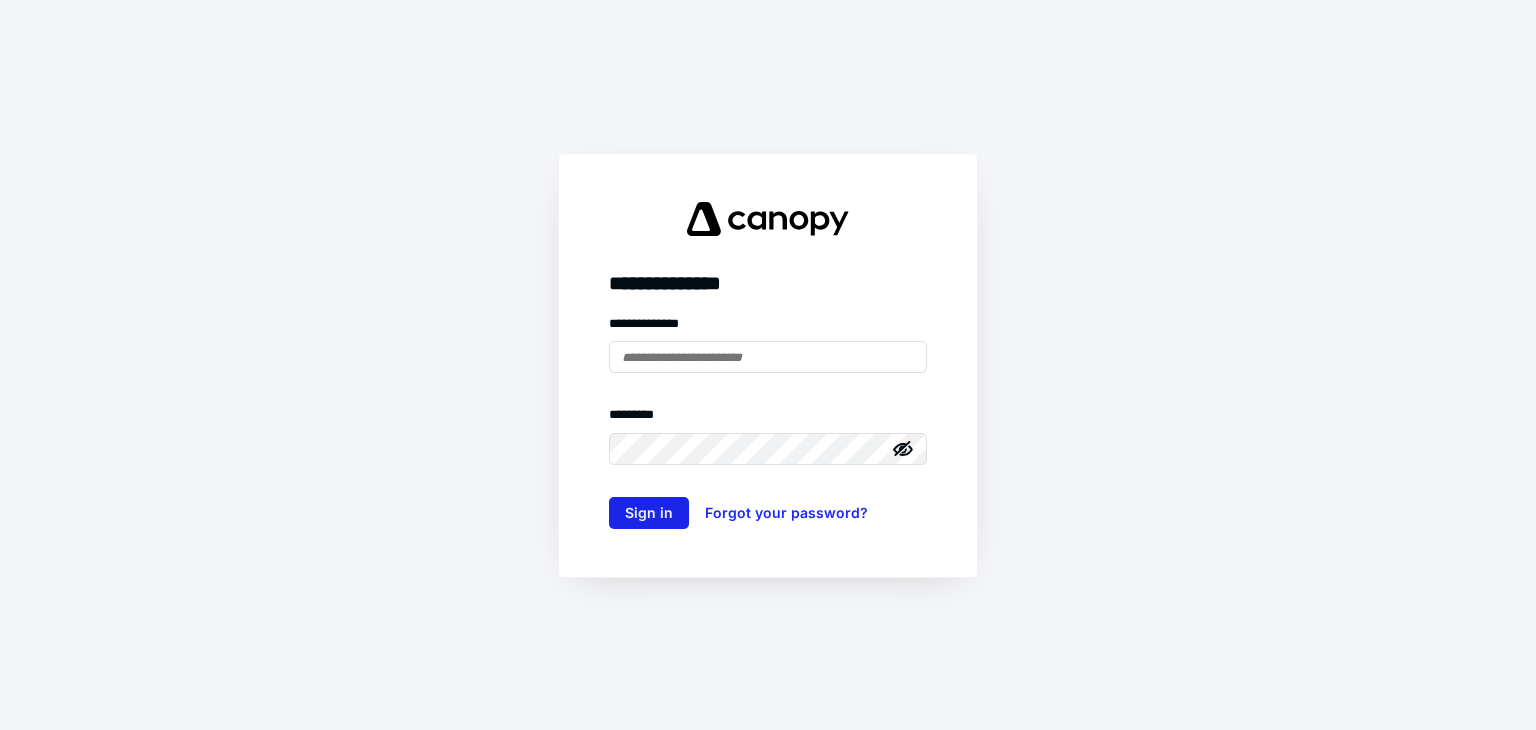 type on "**********" 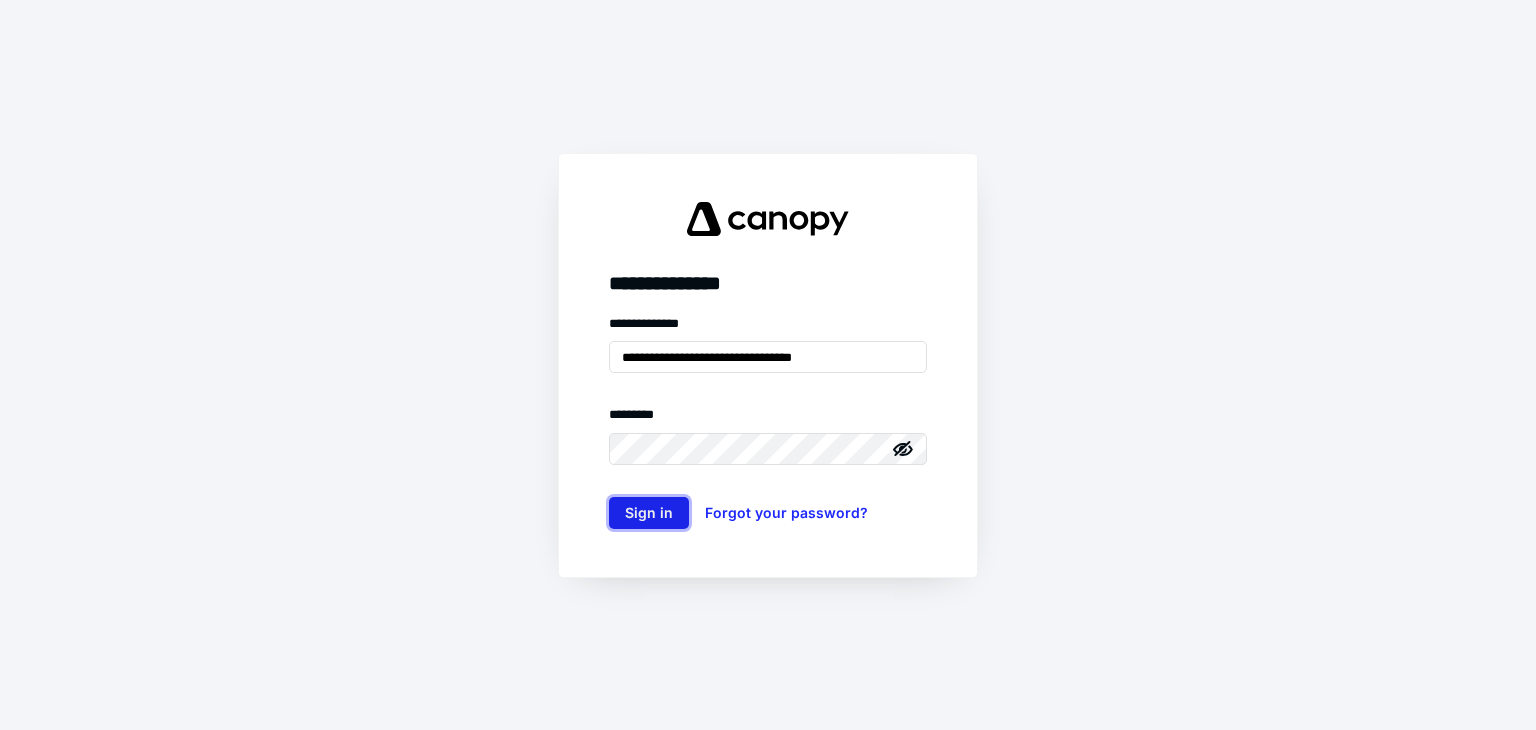 click on "Sign in" at bounding box center [649, 513] 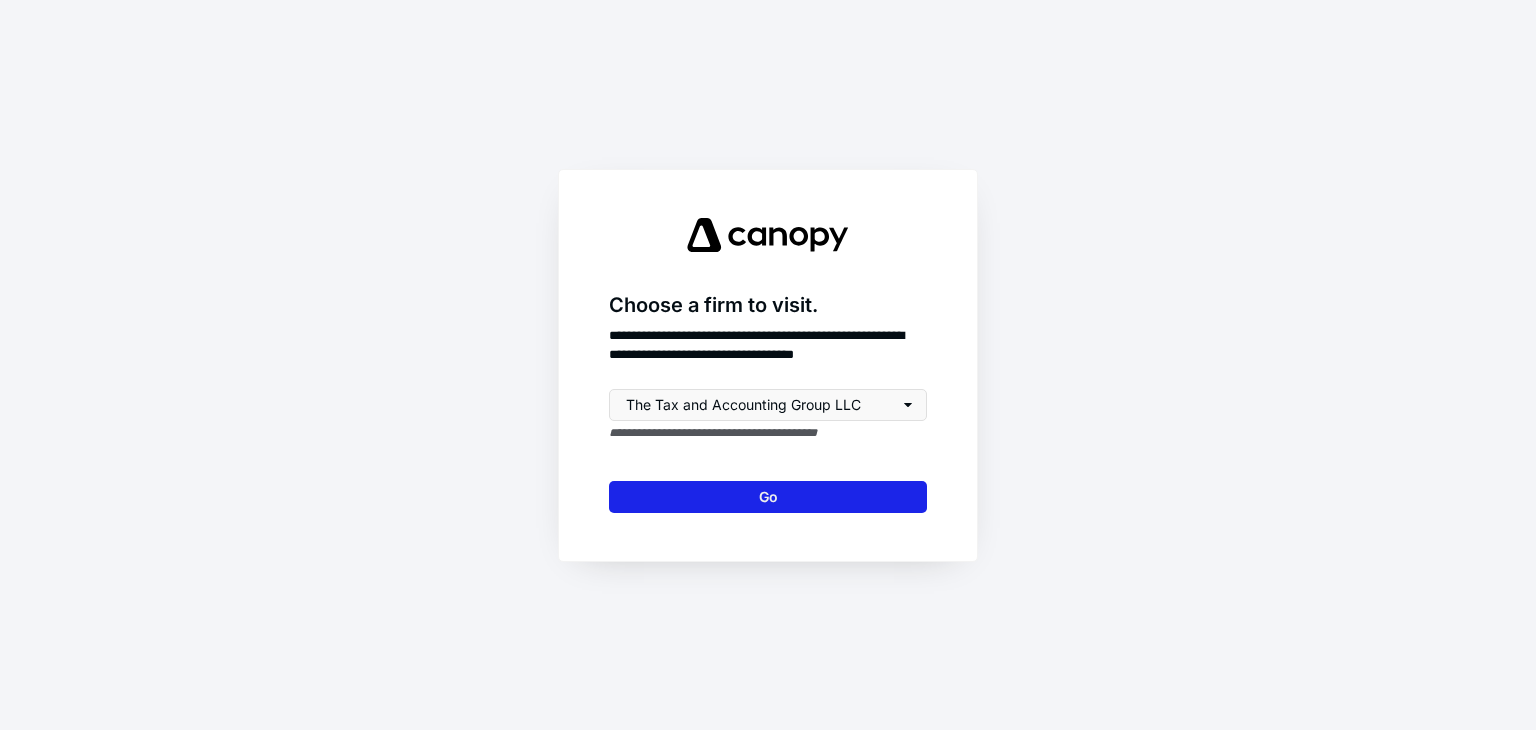 click on "Go" at bounding box center (768, 497) 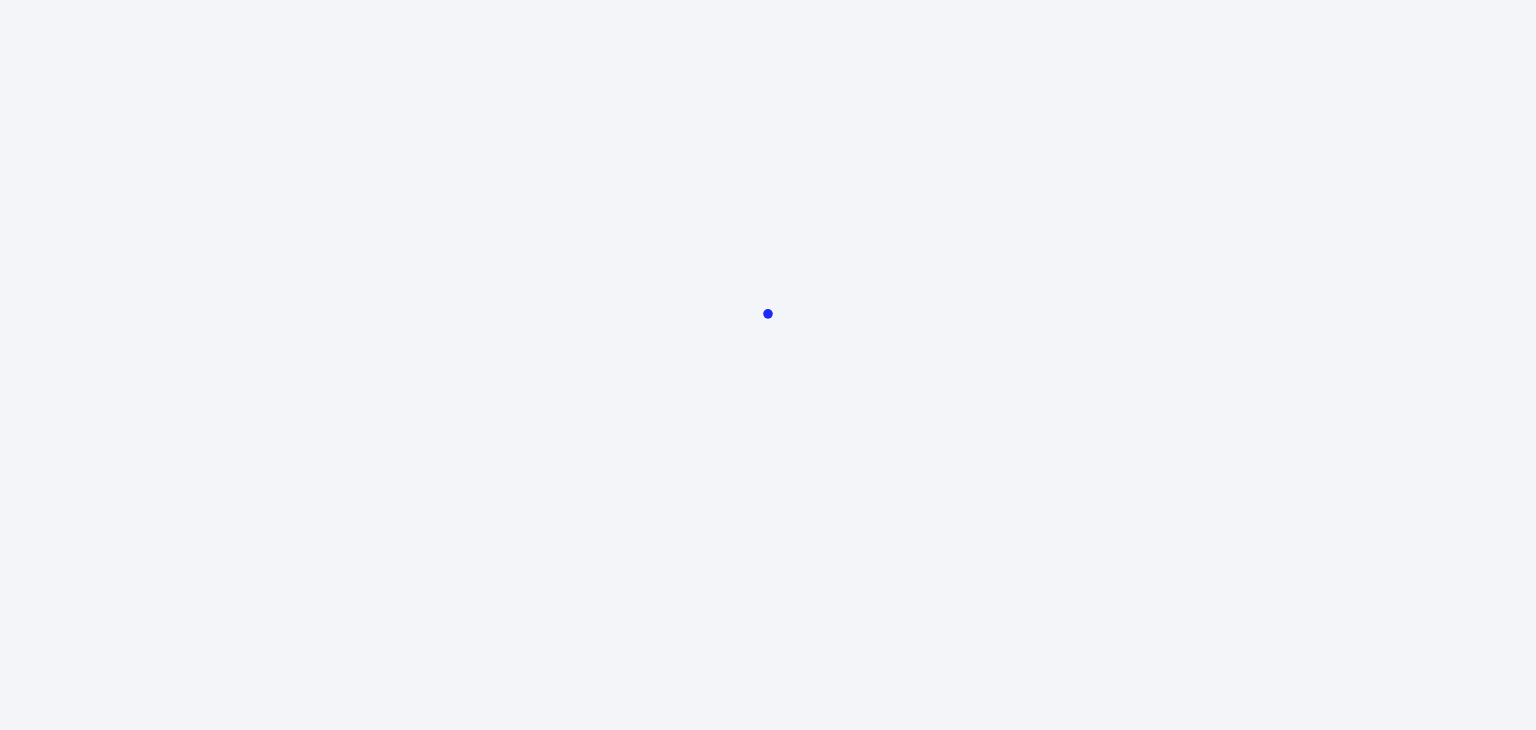 scroll, scrollTop: 0, scrollLeft: 0, axis: both 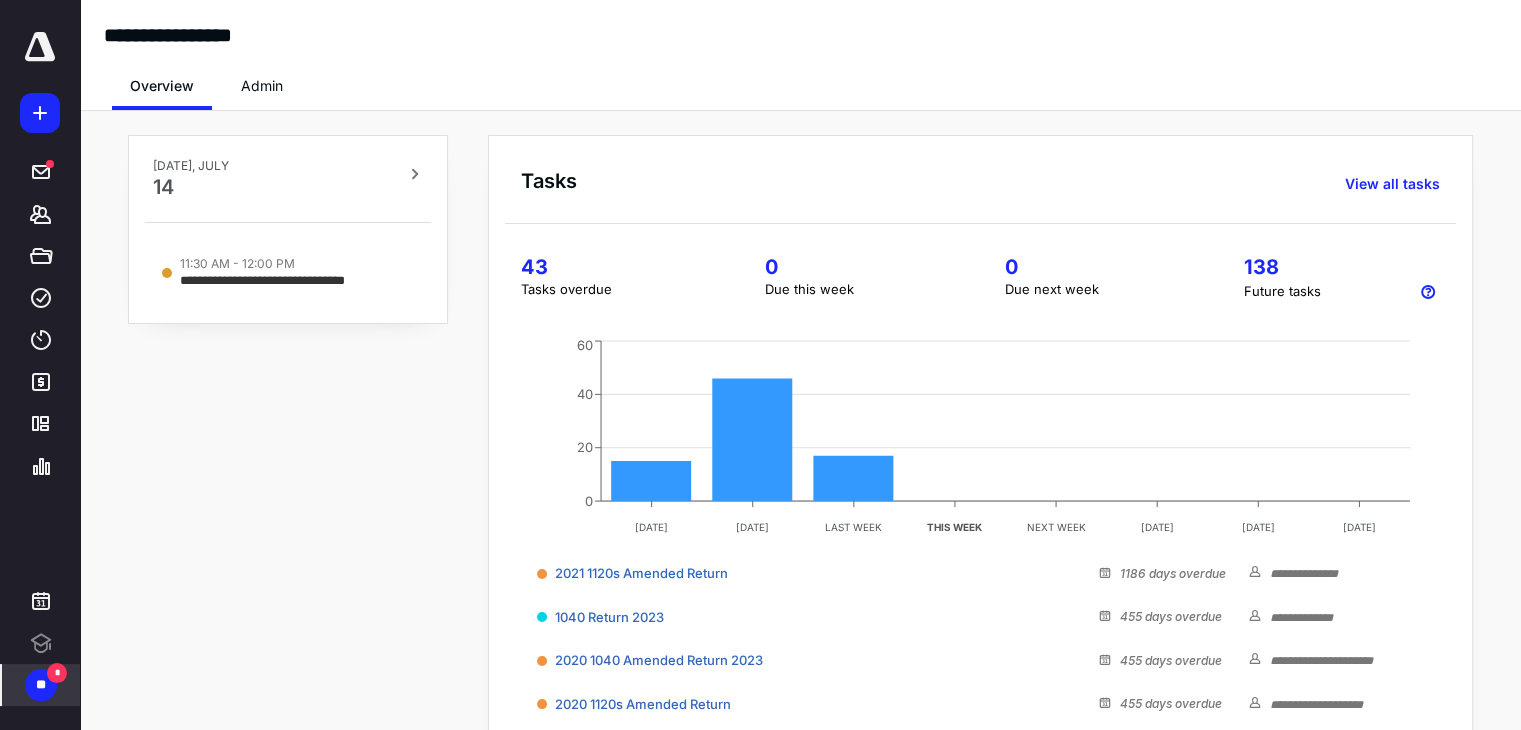 click on "**" at bounding box center (41, 685) 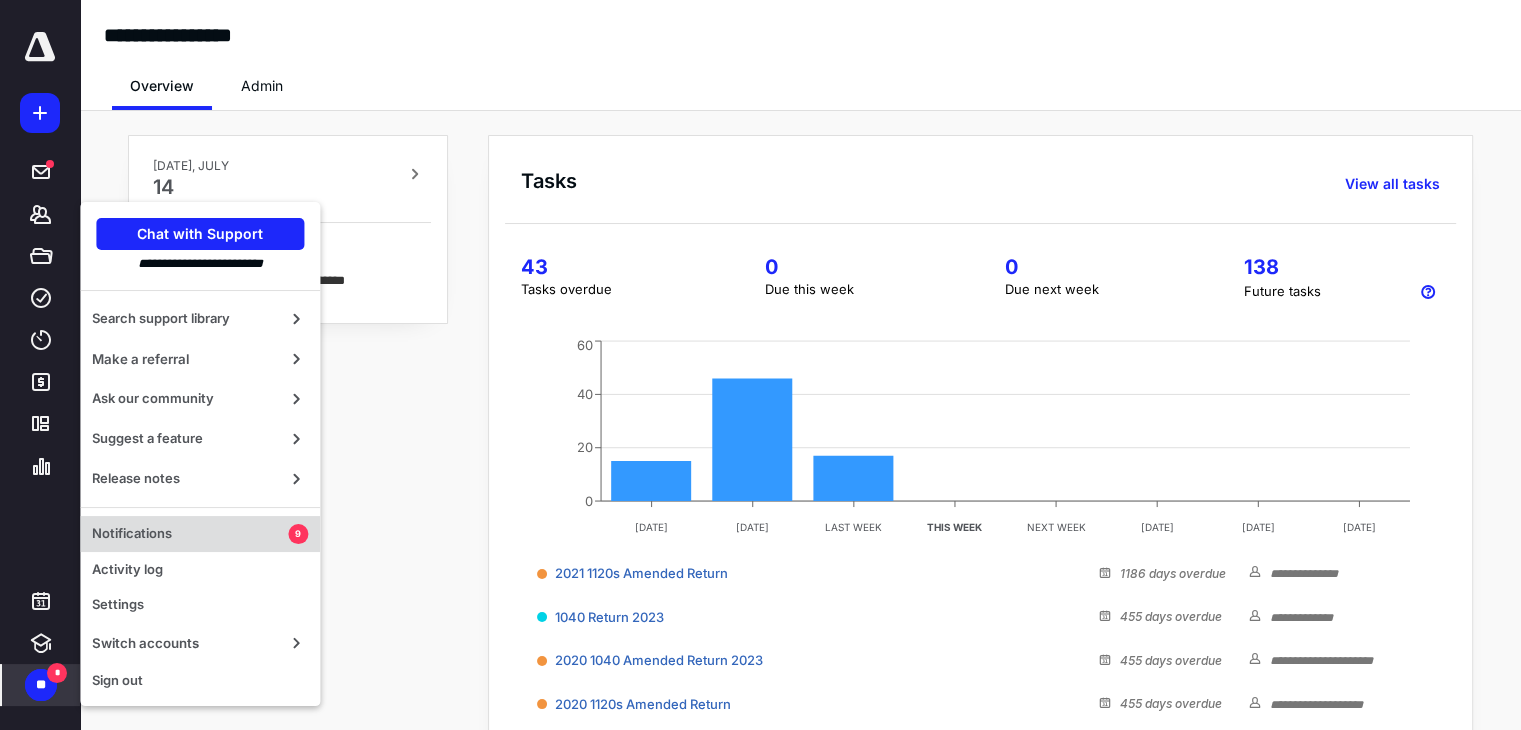 click on "Notifications" at bounding box center (190, 534) 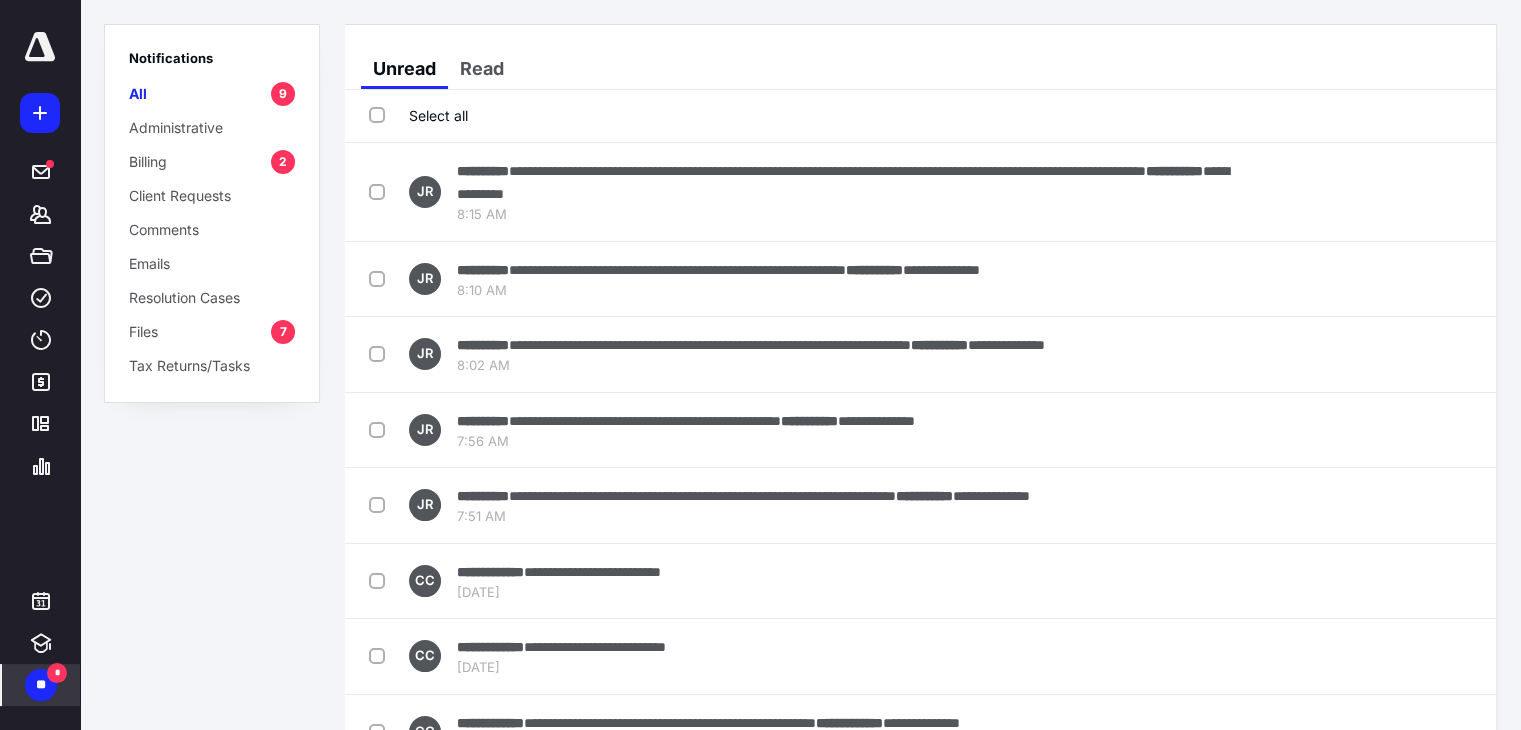 click on "Billing 2" at bounding box center (212, 161) 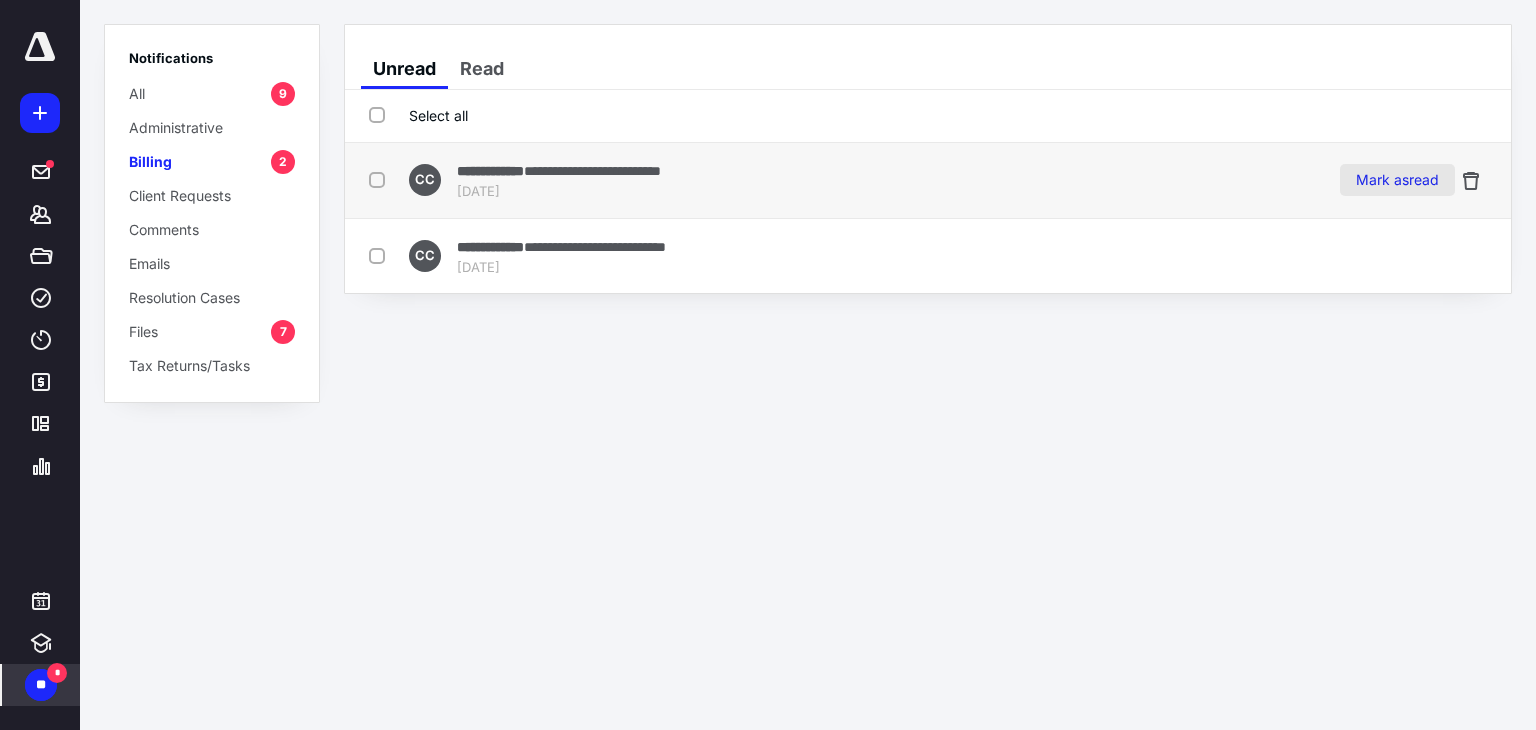 click on "Mark as  read" at bounding box center [1397, 180] 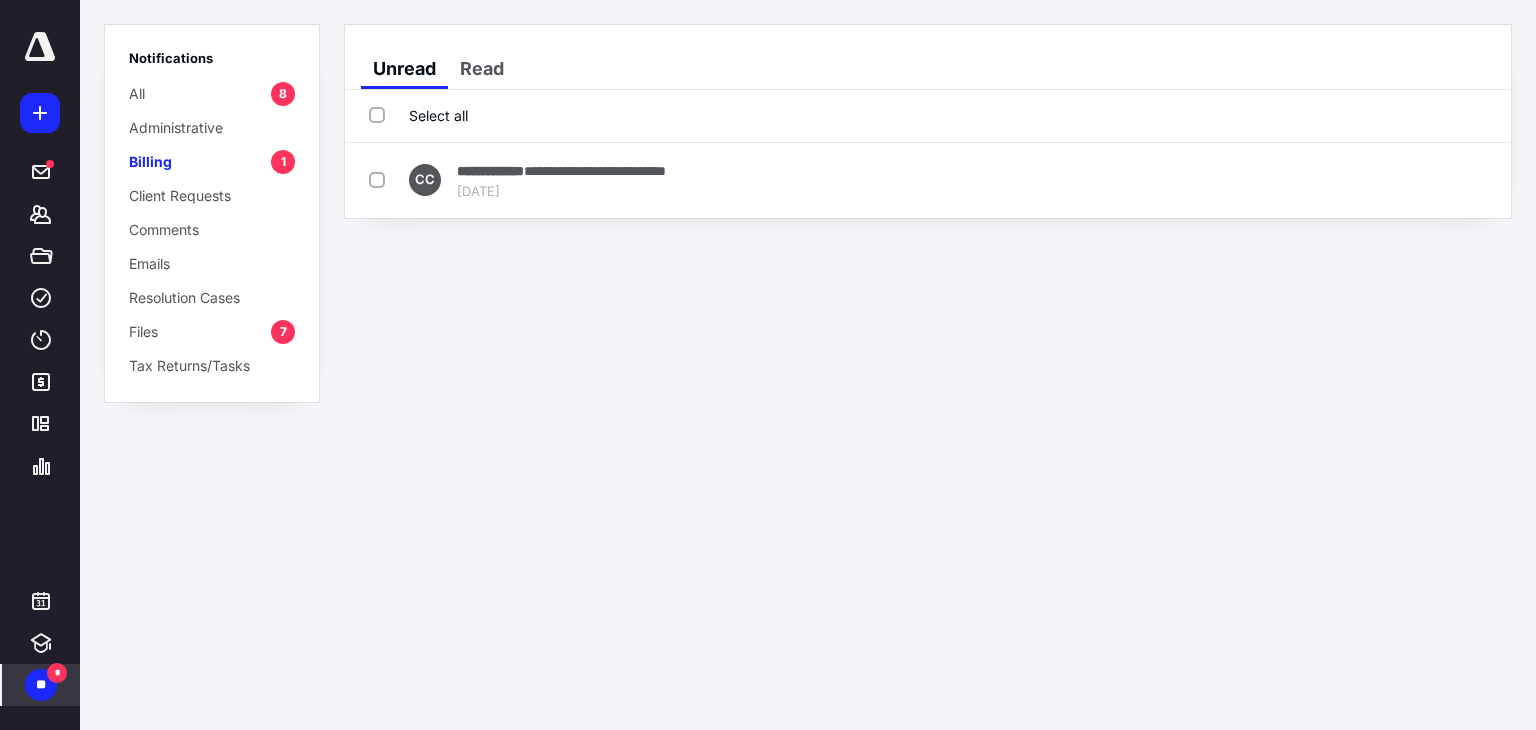 click on "Mark as  read" at bounding box center (1397, 180) 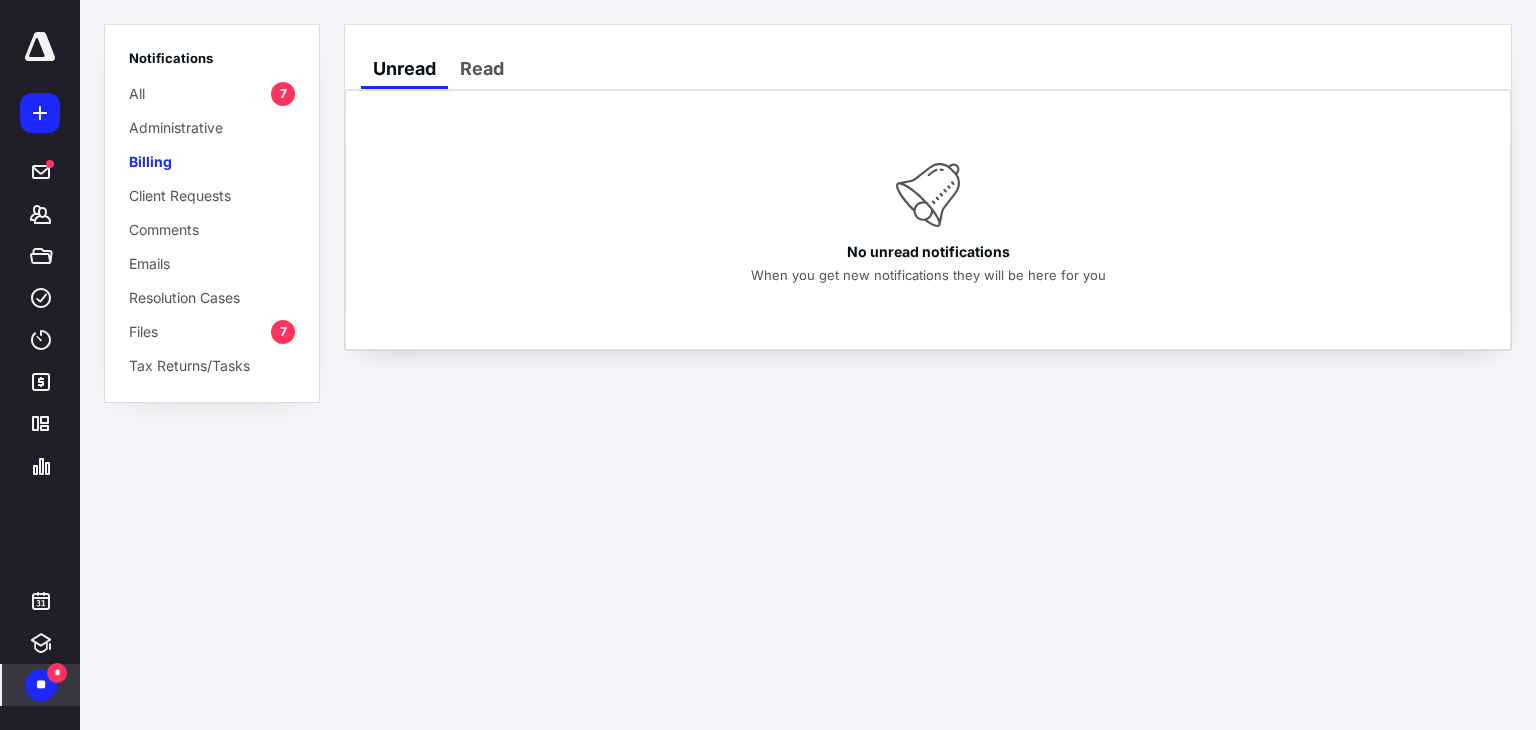 click on "Files 7" at bounding box center (212, 331) 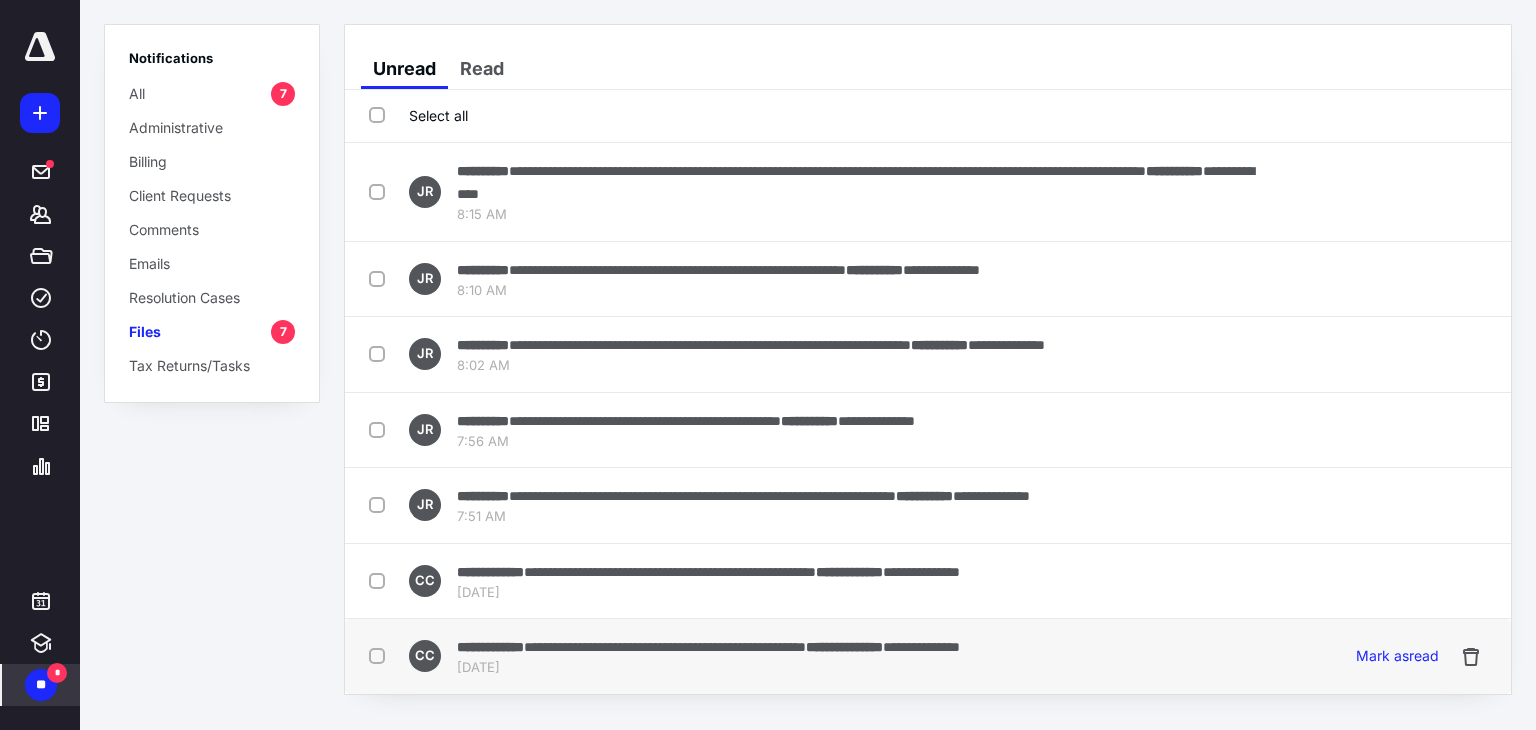 click on "**********" at bounding box center [928, 656] 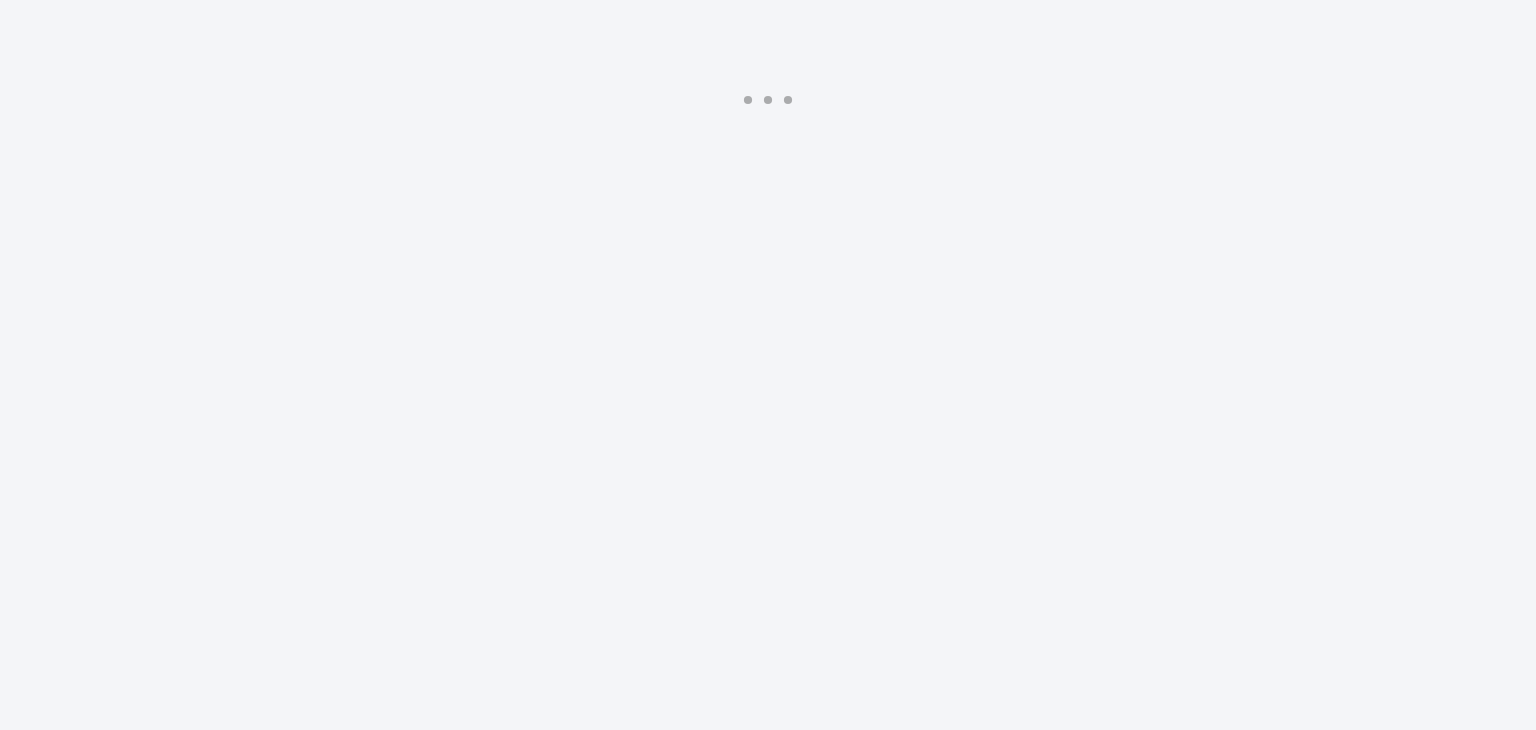 scroll, scrollTop: 0, scrollLeft: 0, axis: both 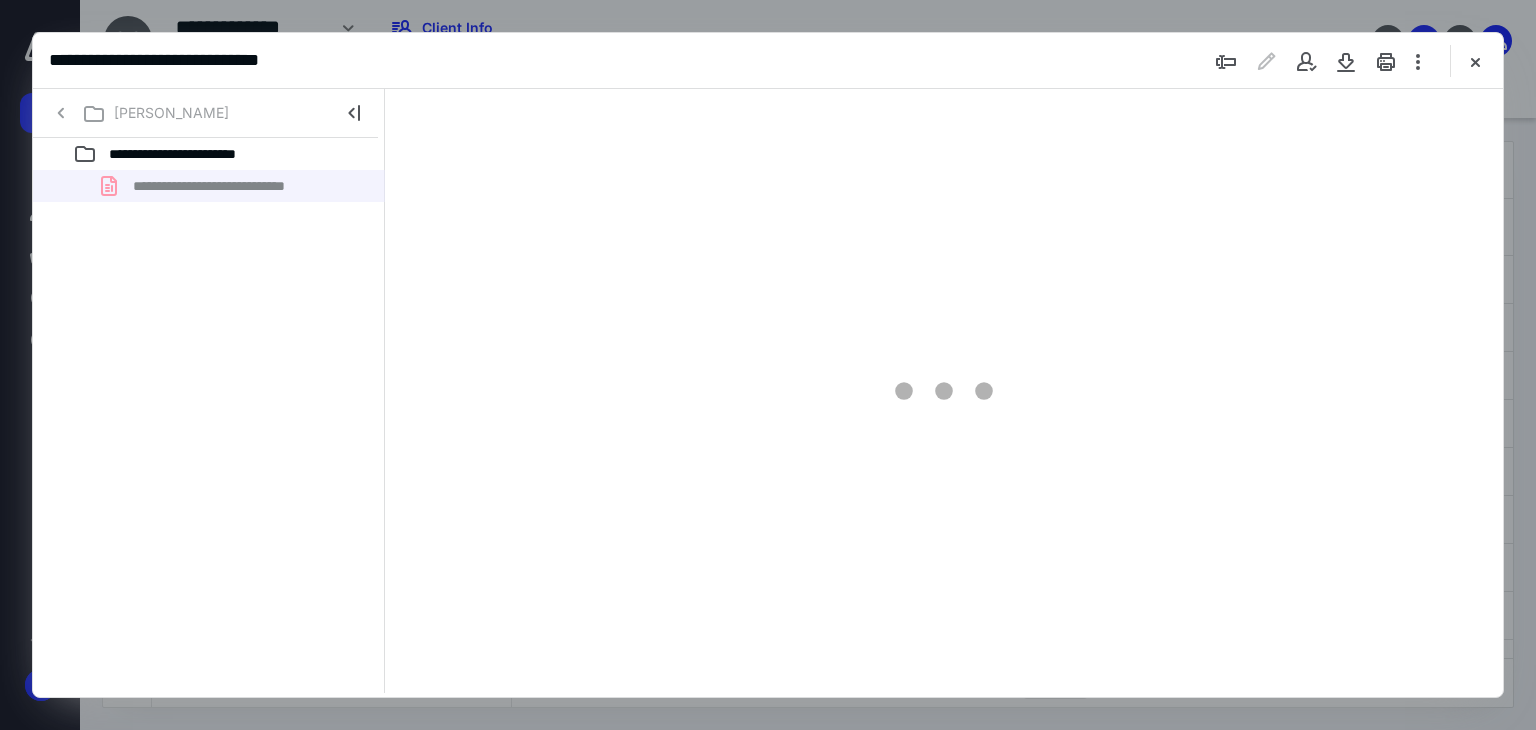 type on "66" 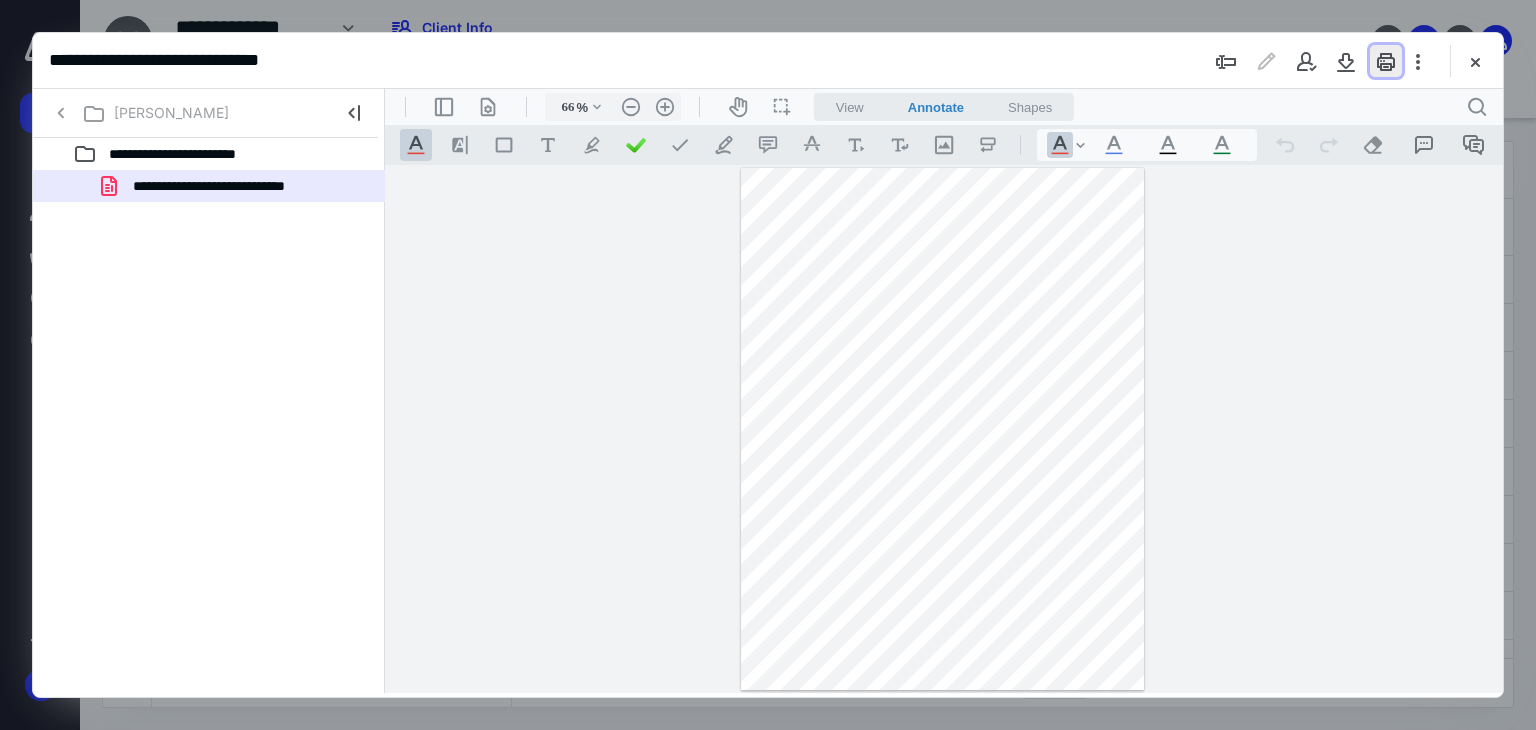 click at bounding box center [1386, 61] 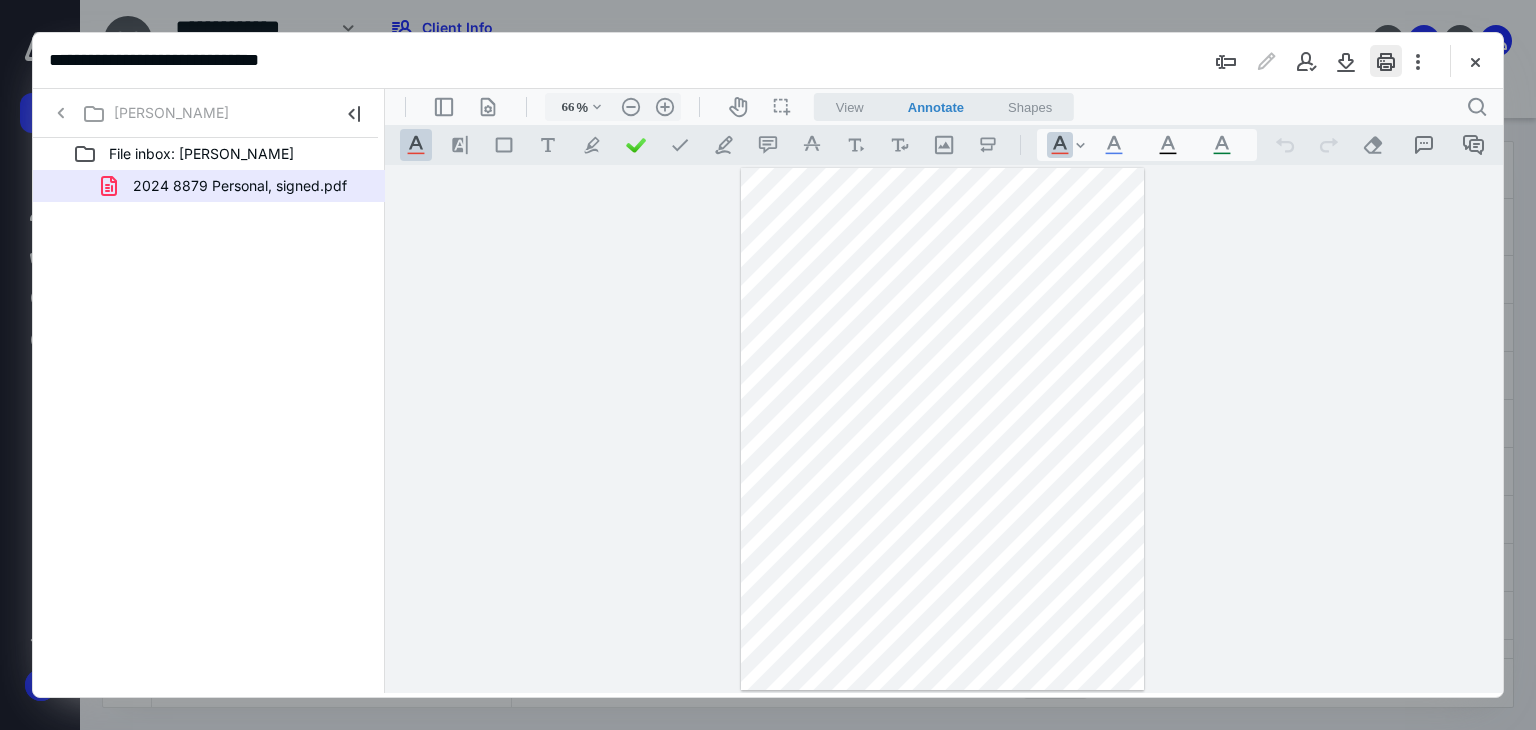 scroll, scrollTop: 0, scrollLeft: 0, axis: both 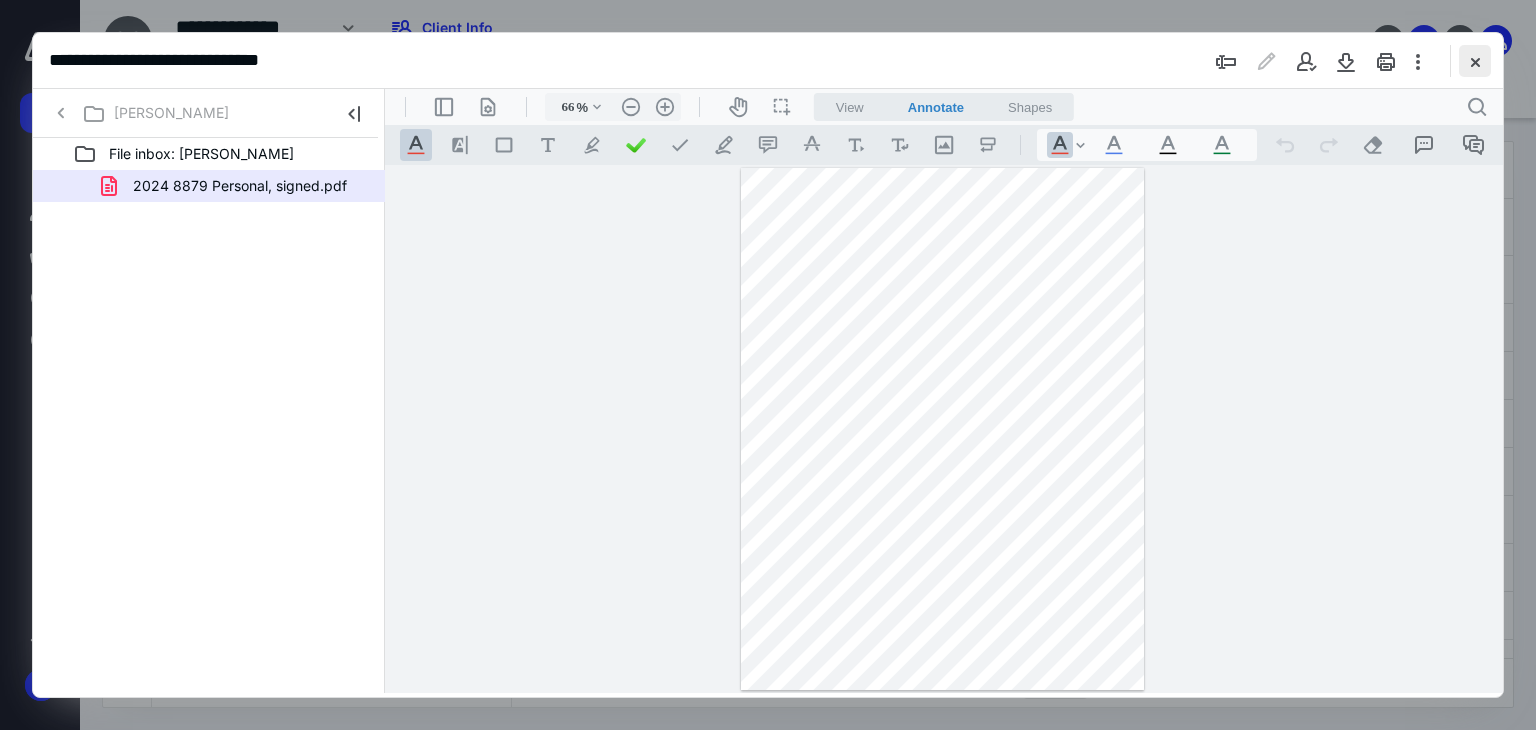 click at bounding box center (1475, 61) 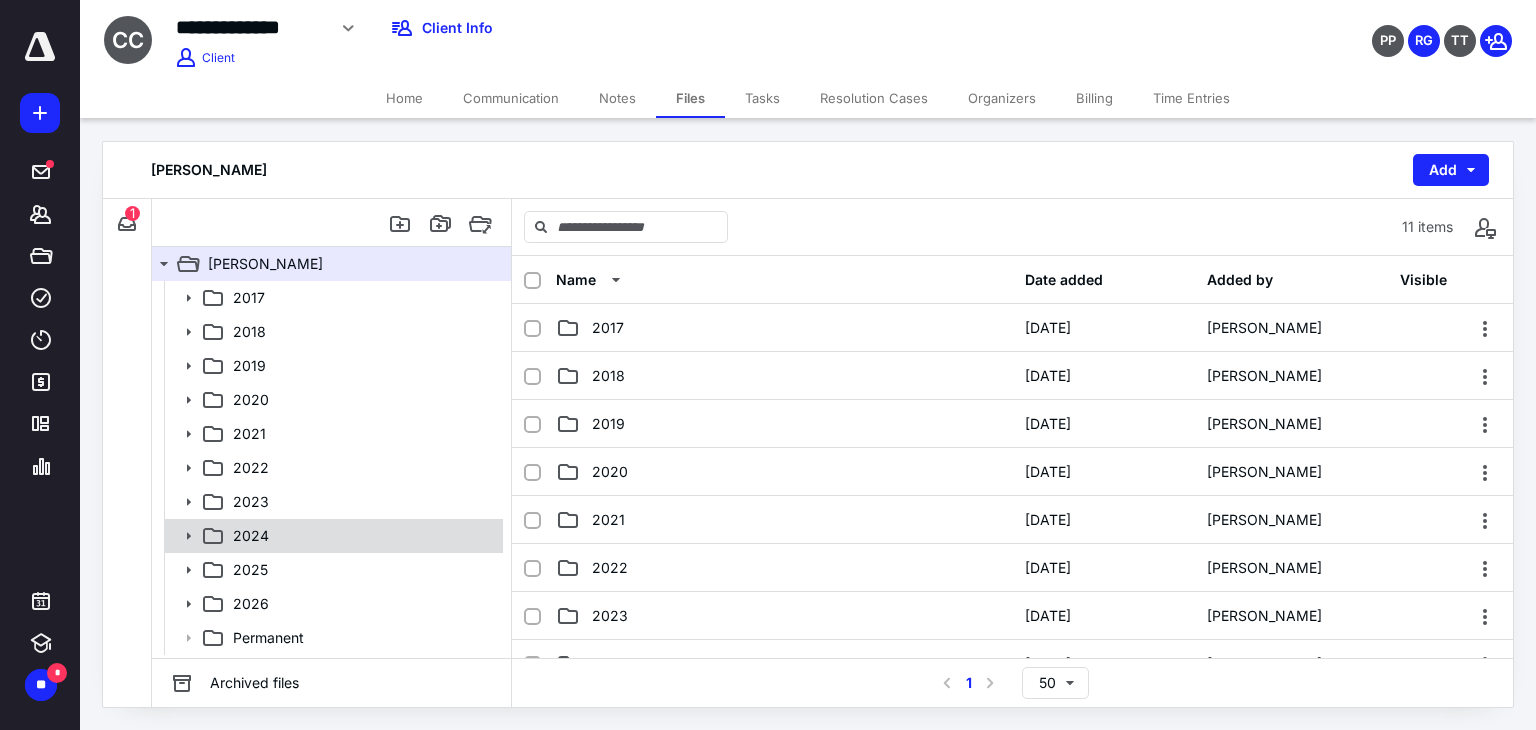 drag, startPoint x: 185, startPoint y: 536, endPoint x: 198, endPoint y: 540, distance: 13.601471 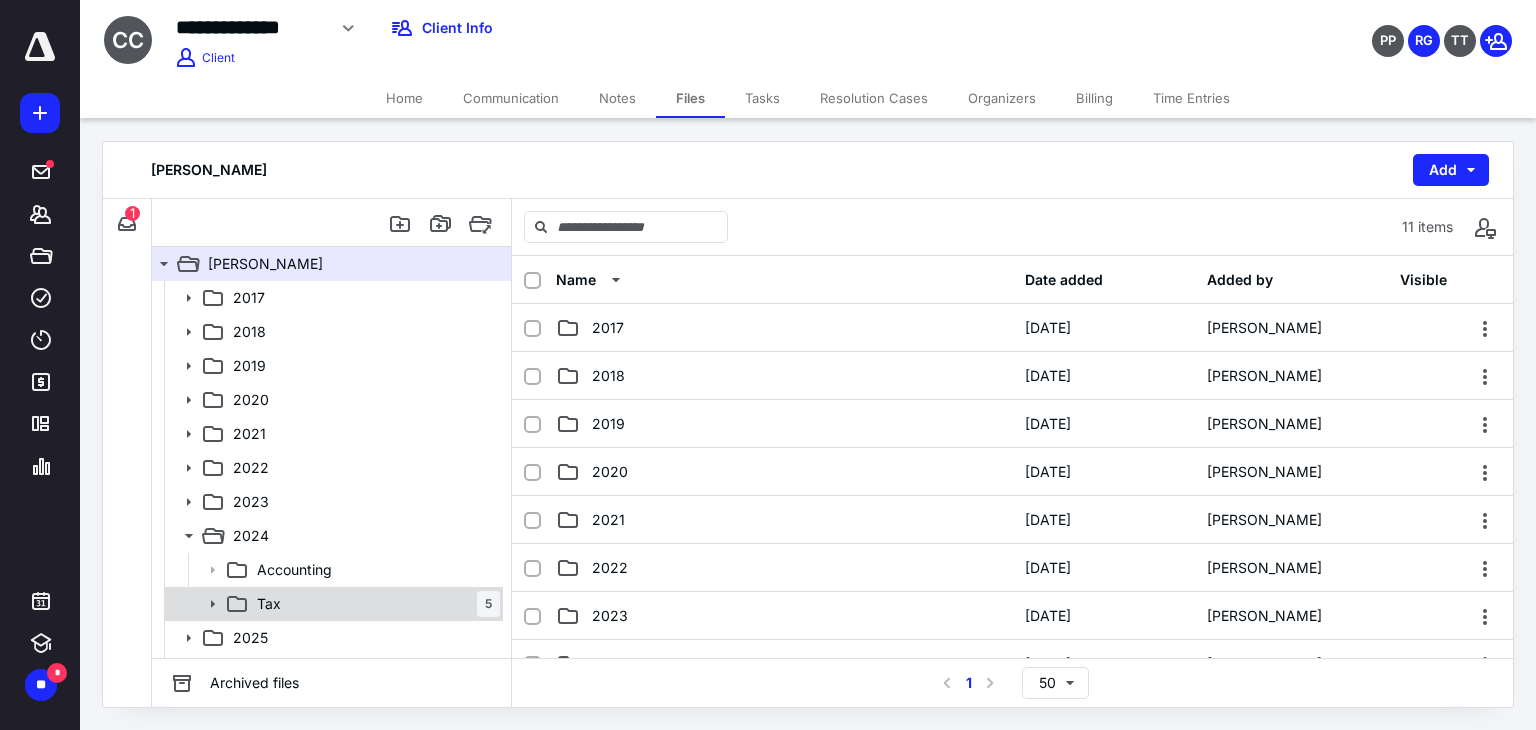 click on "Tax 5" at bounding box center [374, 604] 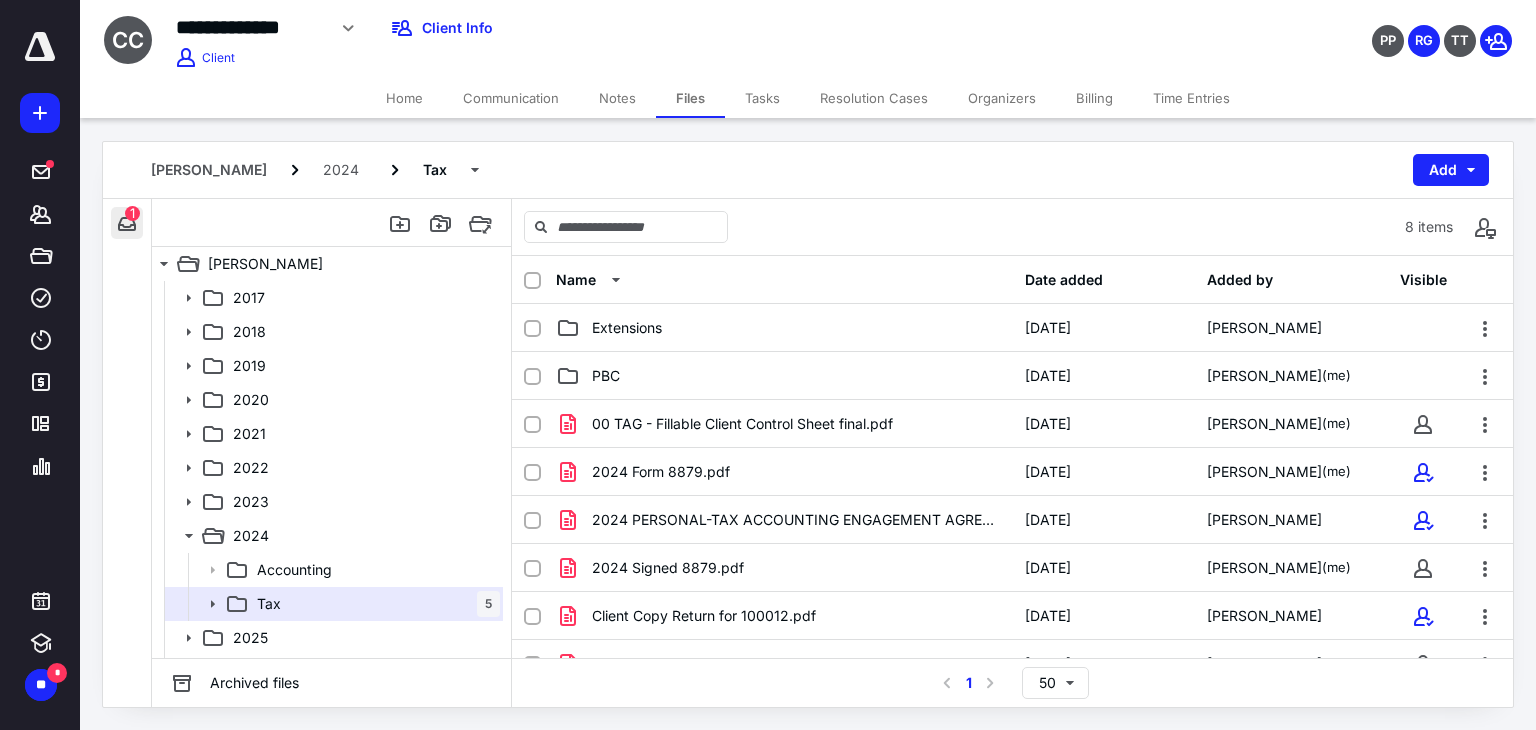 click at bounding box center [127, 223] 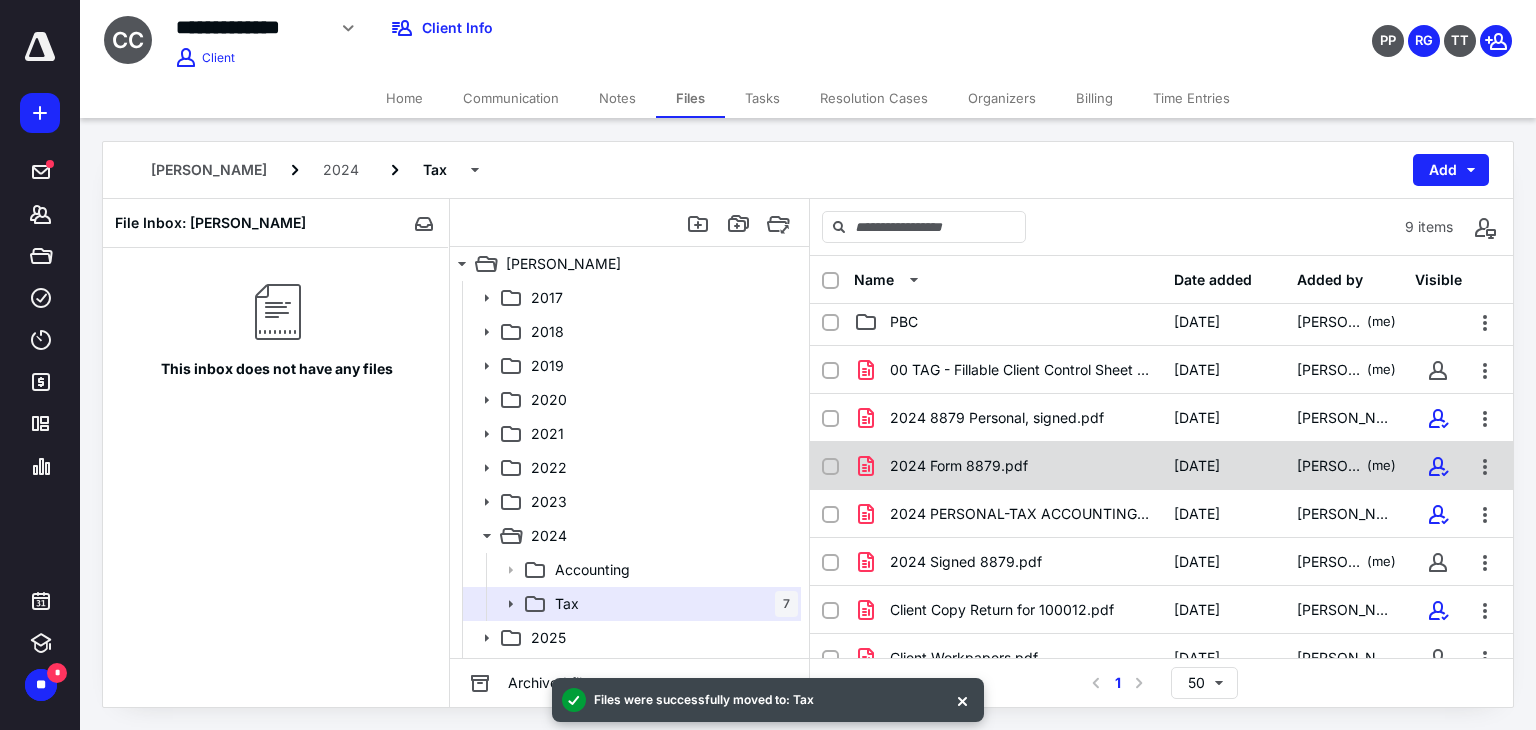 scroll, scrollTop: 76, scrollLeft: 0, axis: vertical 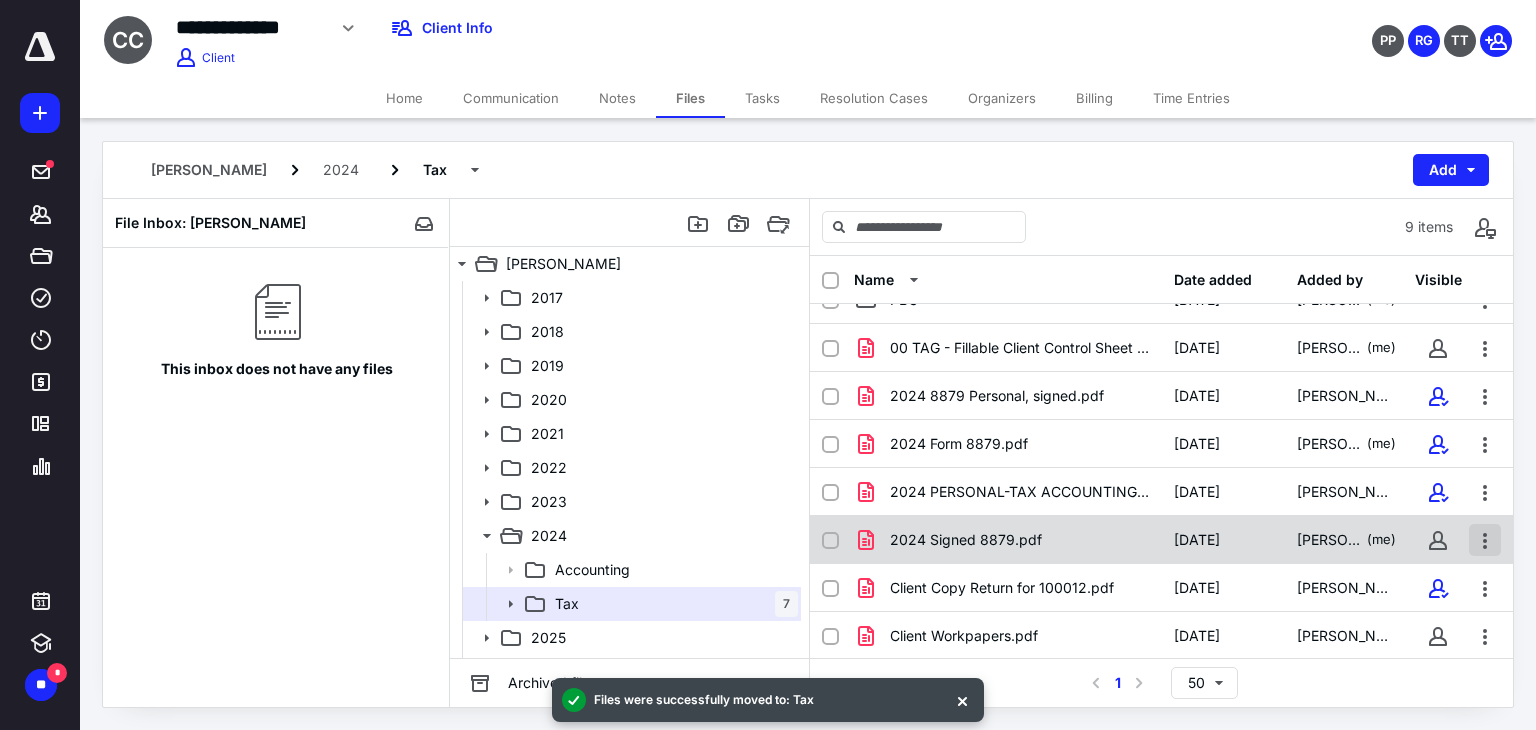 click at bounding box center [1485, 540] 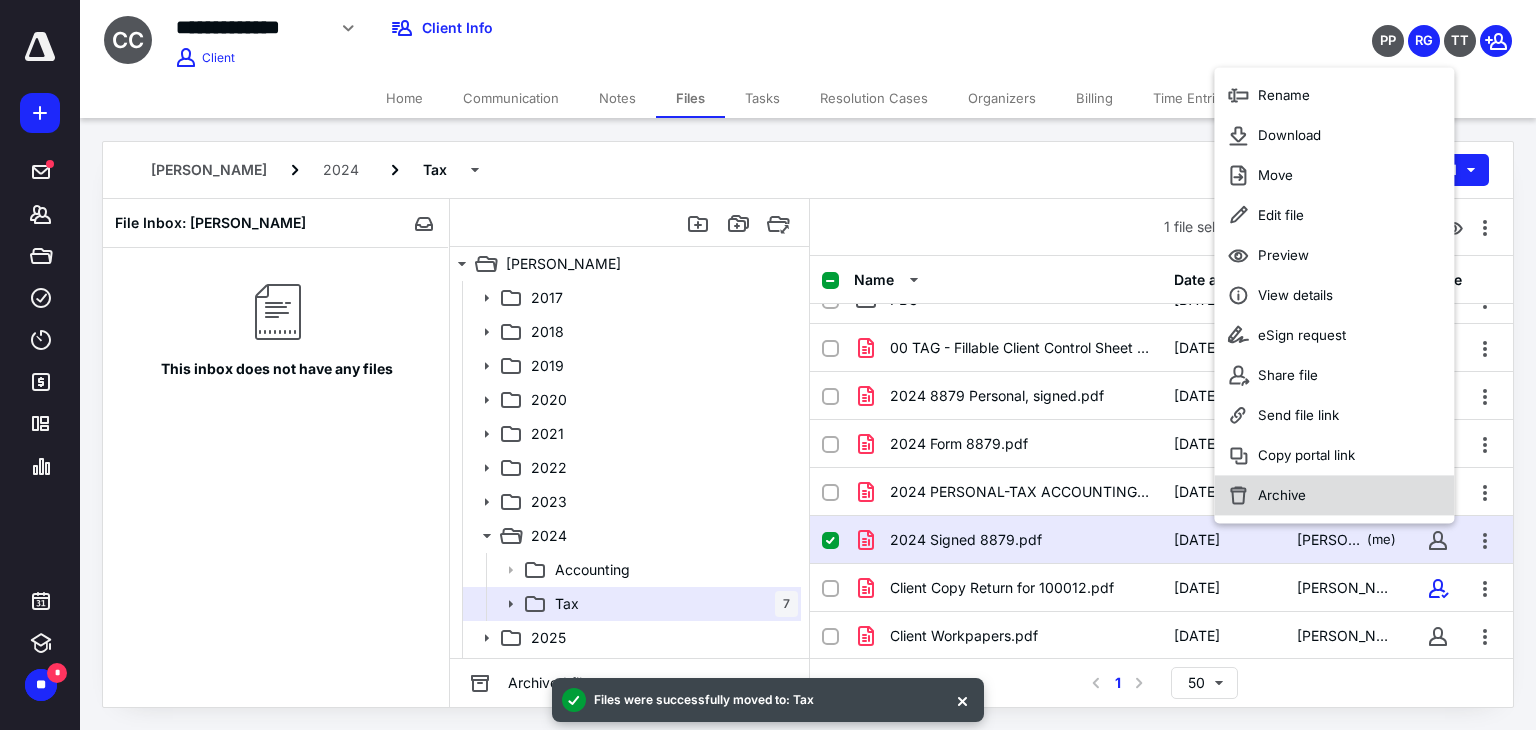 click on "Archive" at bounding box center (1334, 495) 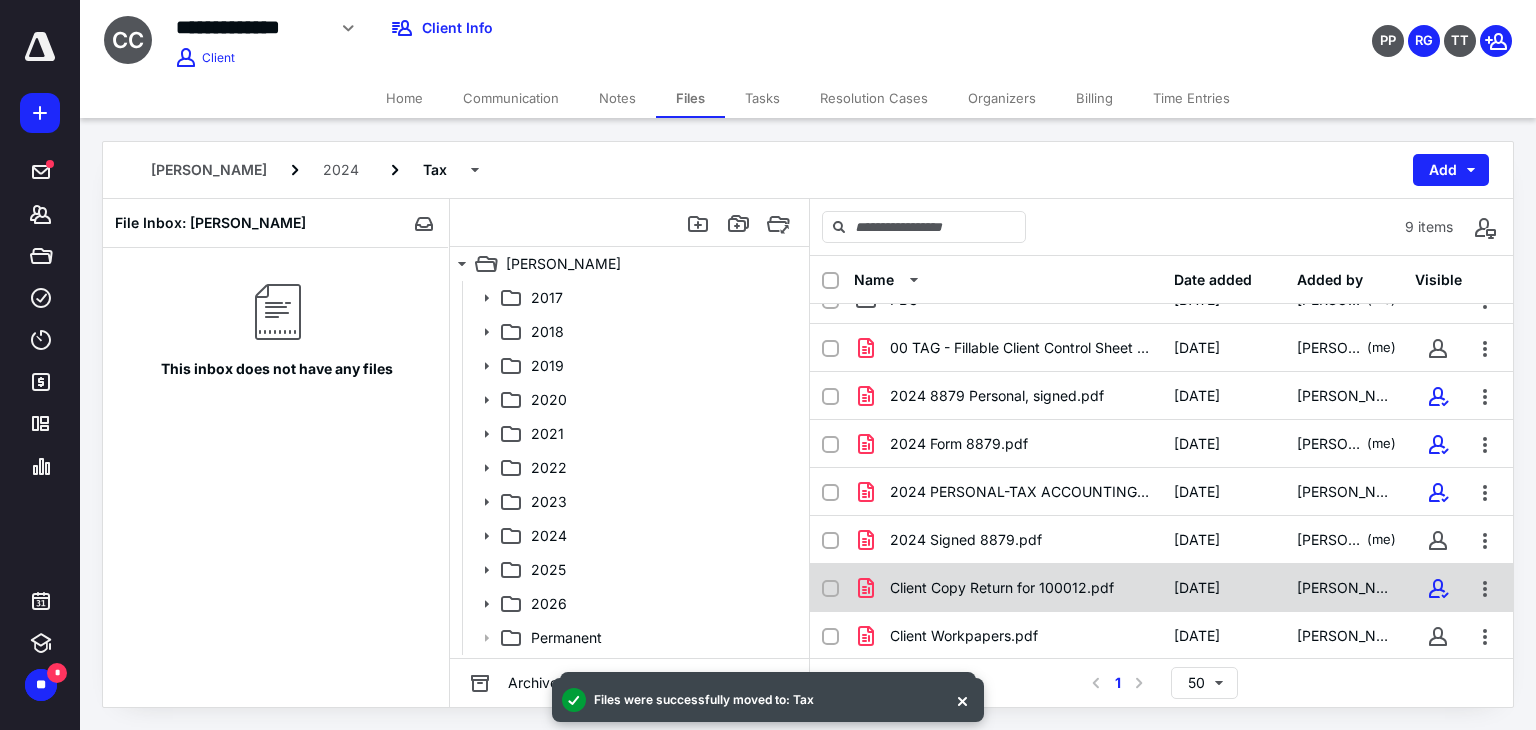 scroll, scrollTop: 41, scrollLeft: 0, axis: vertical 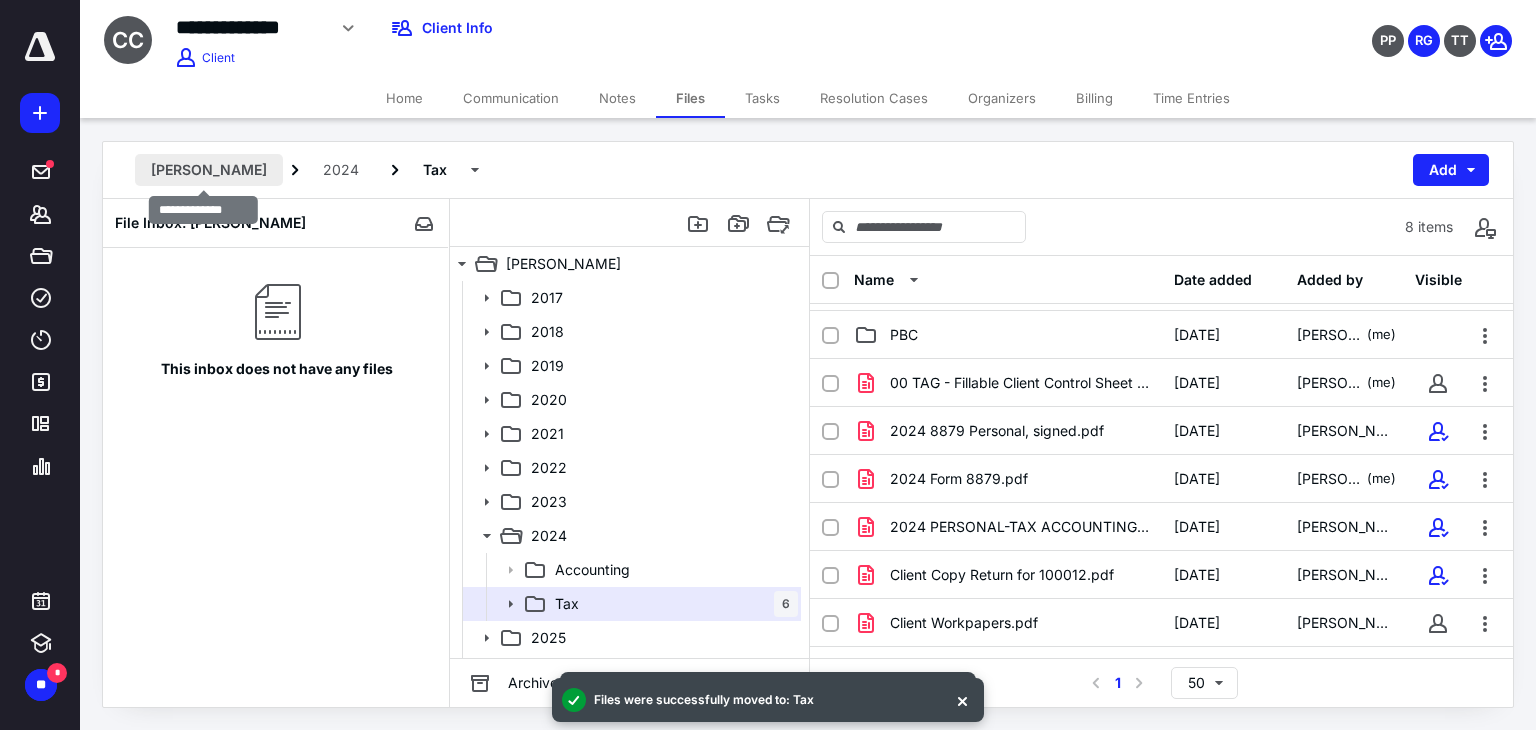 click on "Craig Chapman" at bounding box center (209, 170) 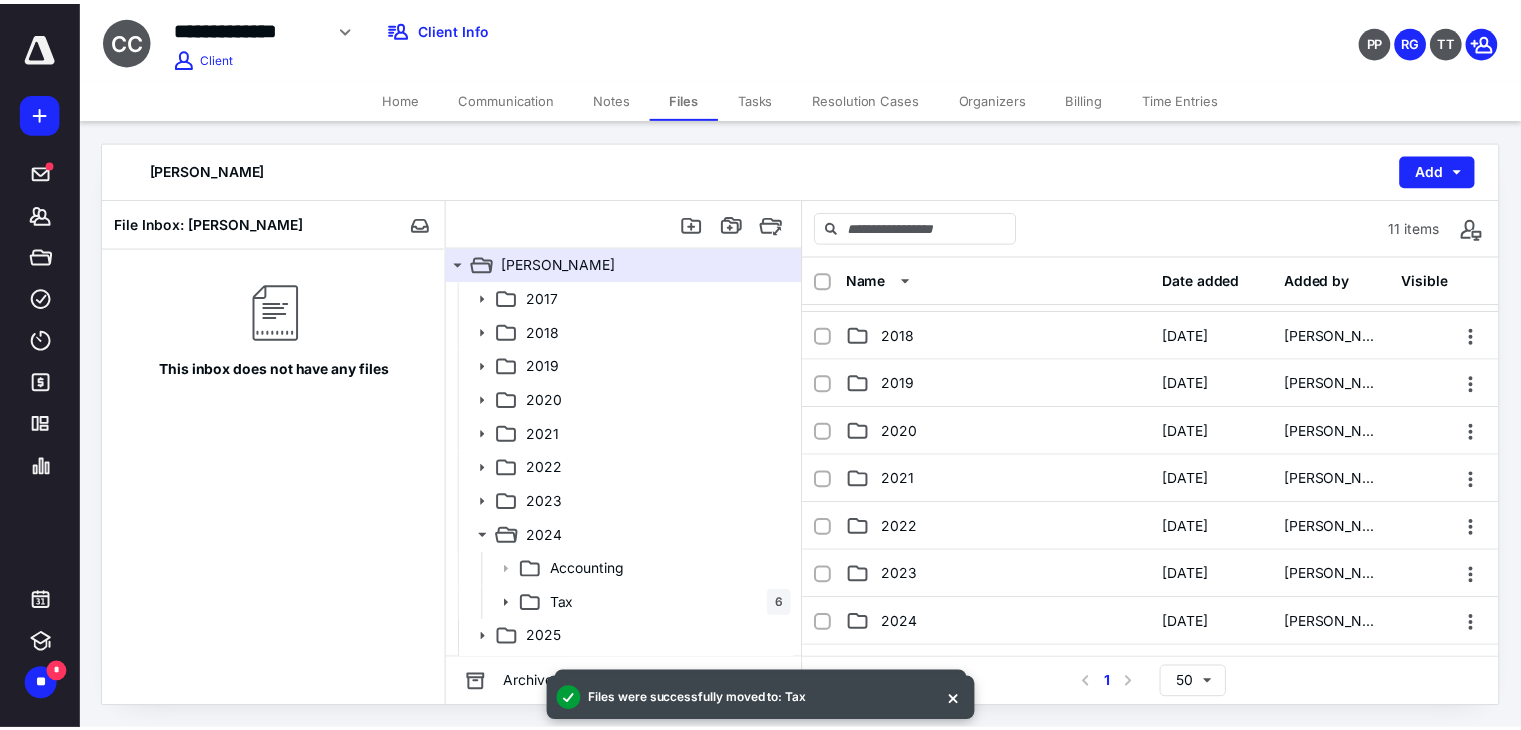 scroll, scrollTop: 0, scrollLeft: 0, axis: both 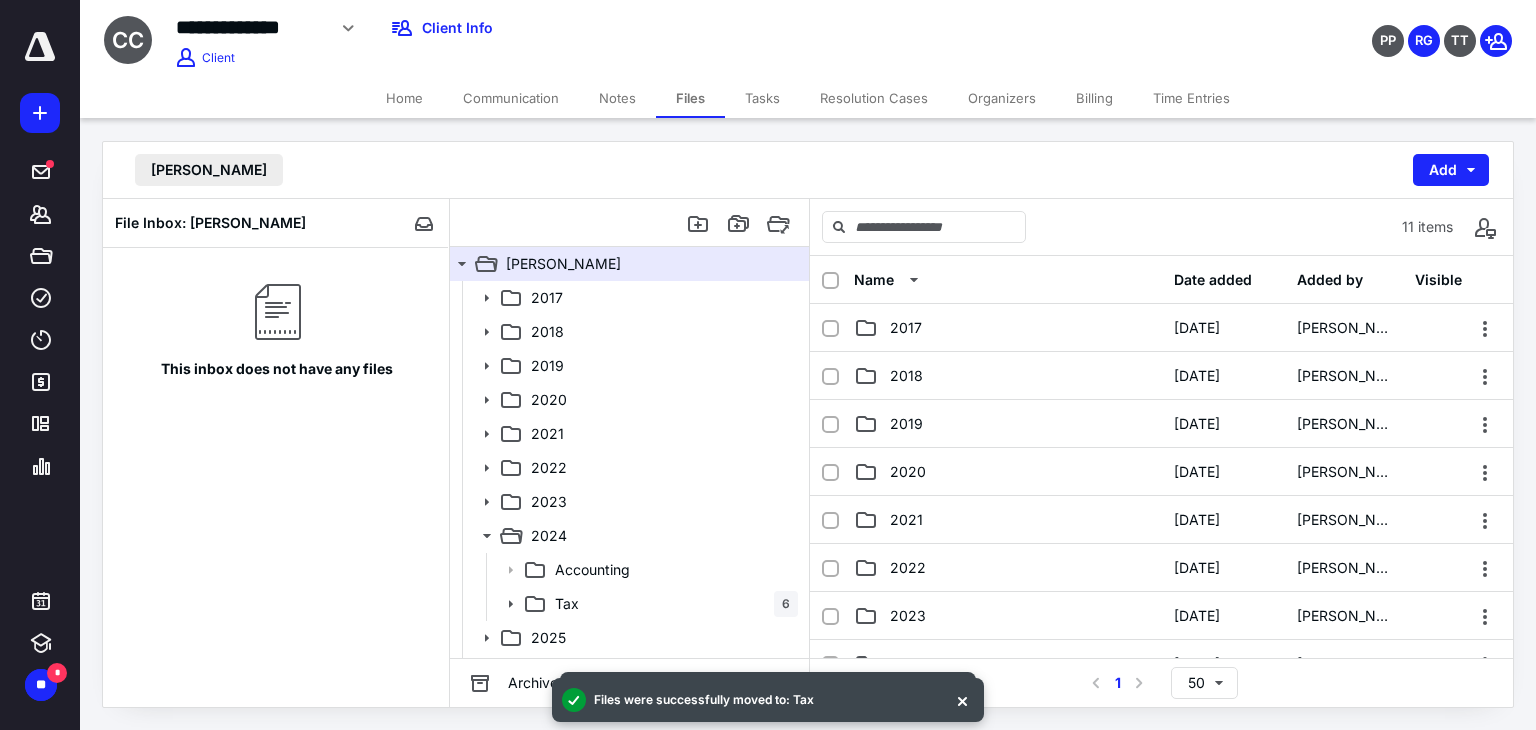 click on "Craig Chapman" at bounding box center (209, 170) 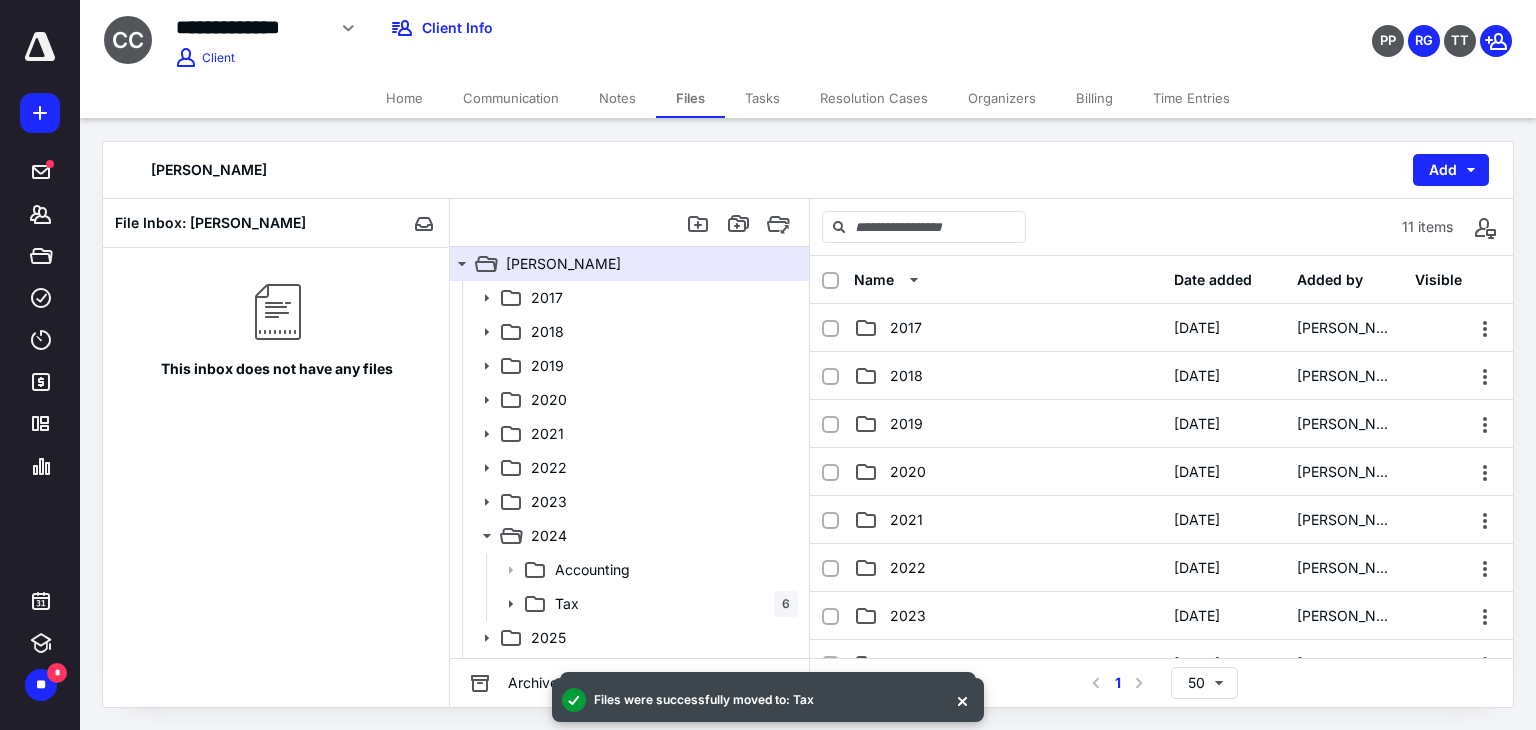 click on "Tasks" at bounding box center (762, 98) 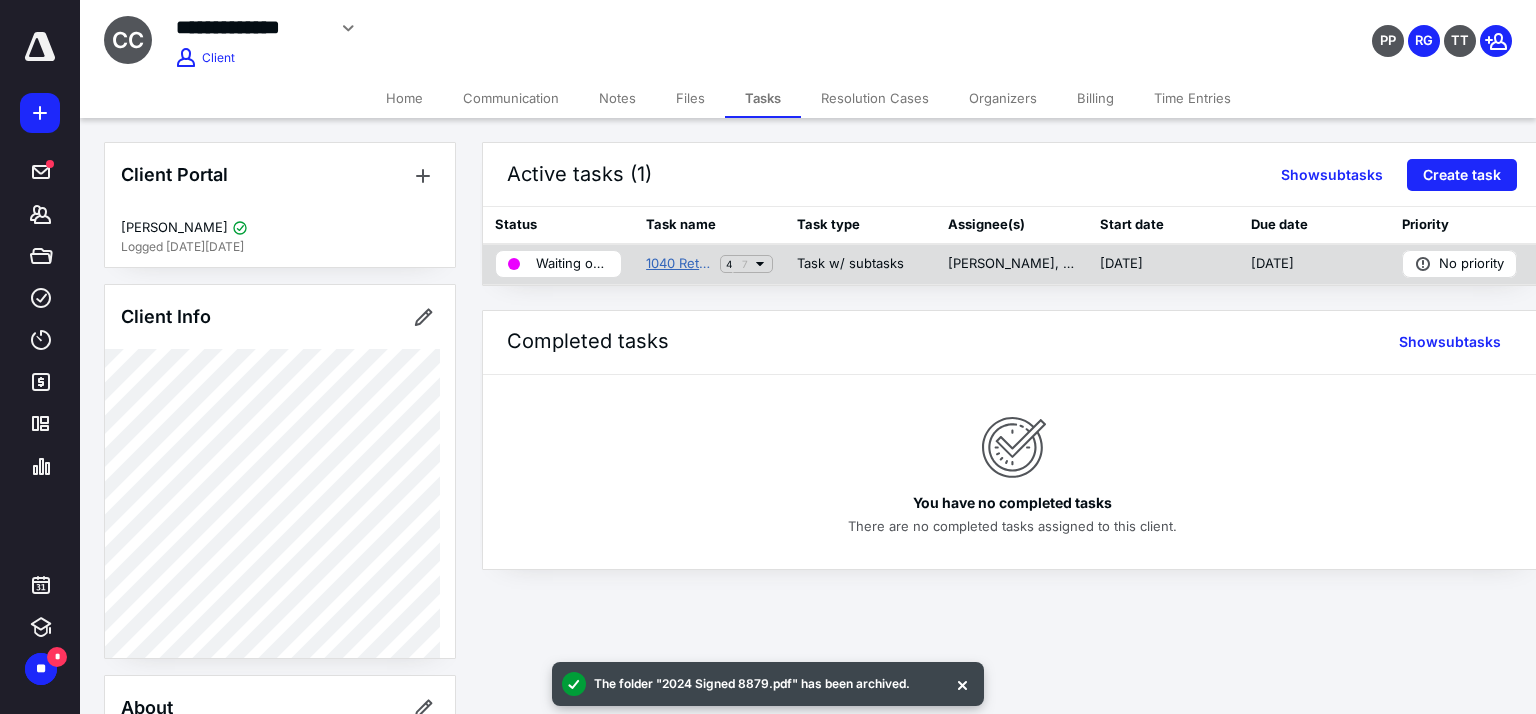 click on "1040 Return  2024" at bounding box center [679, 264] 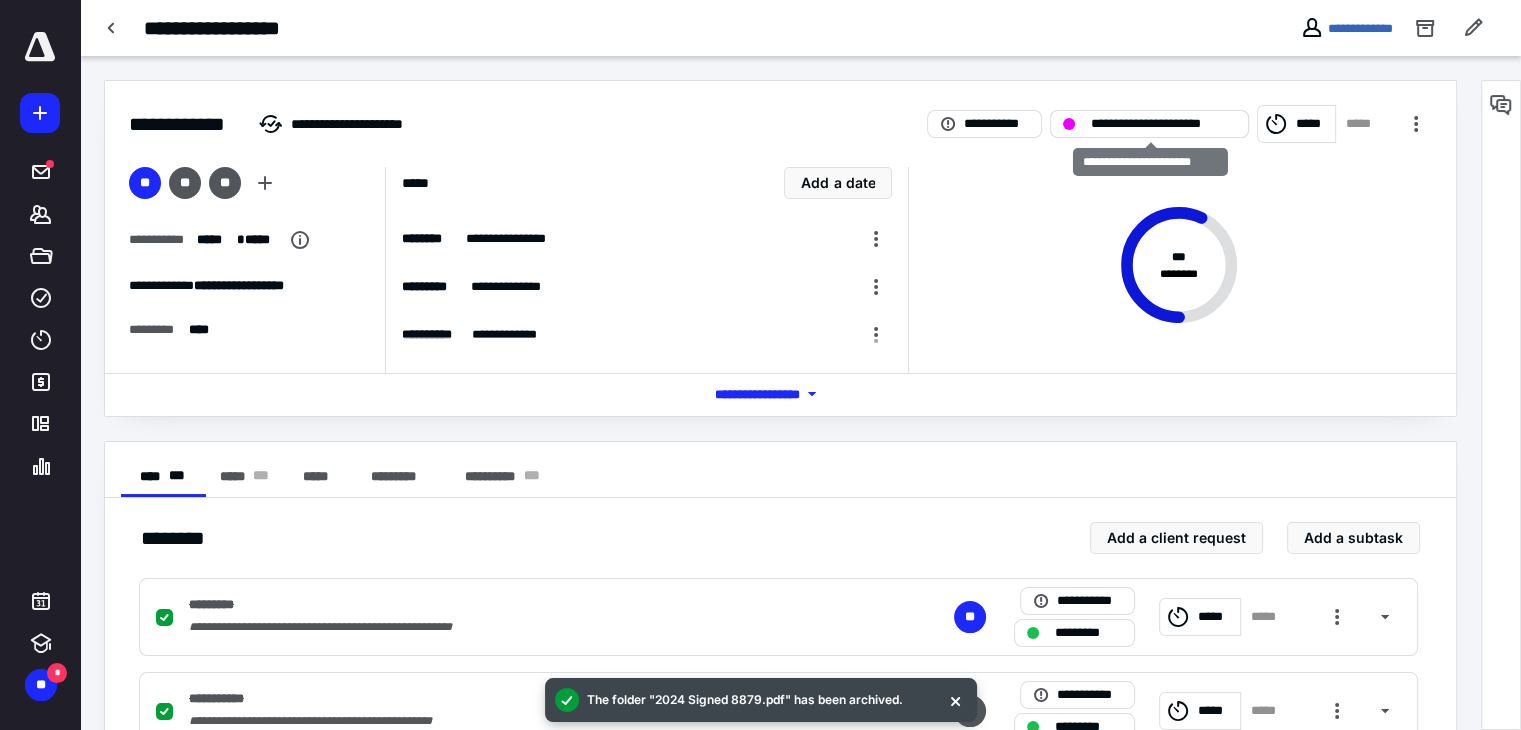 click on "**********" at bounding box center (1163, 124) 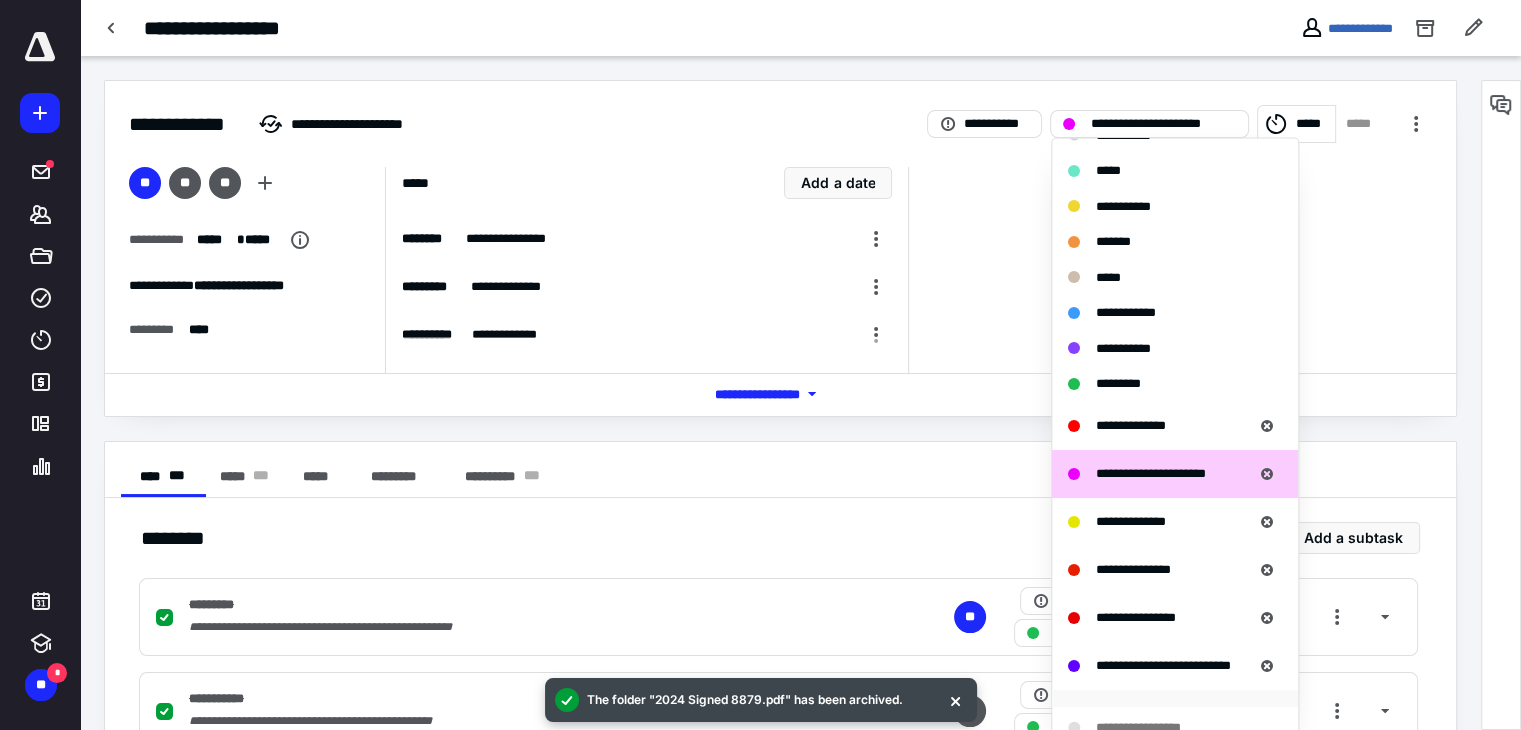scroll, scrollTop: 232, scrollLeft: 0, axis: vertical 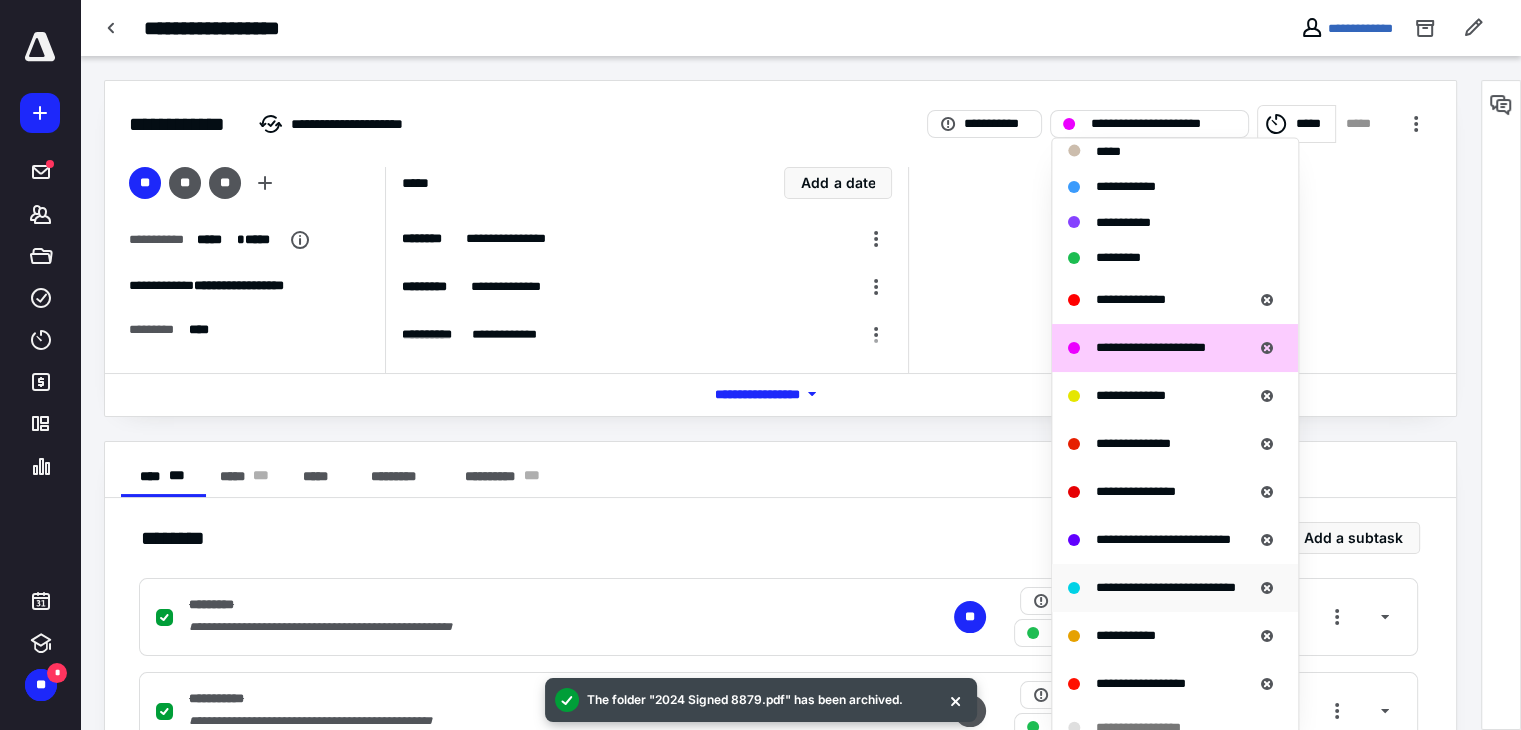 click on "**********" at bounding box center [1166, 586] 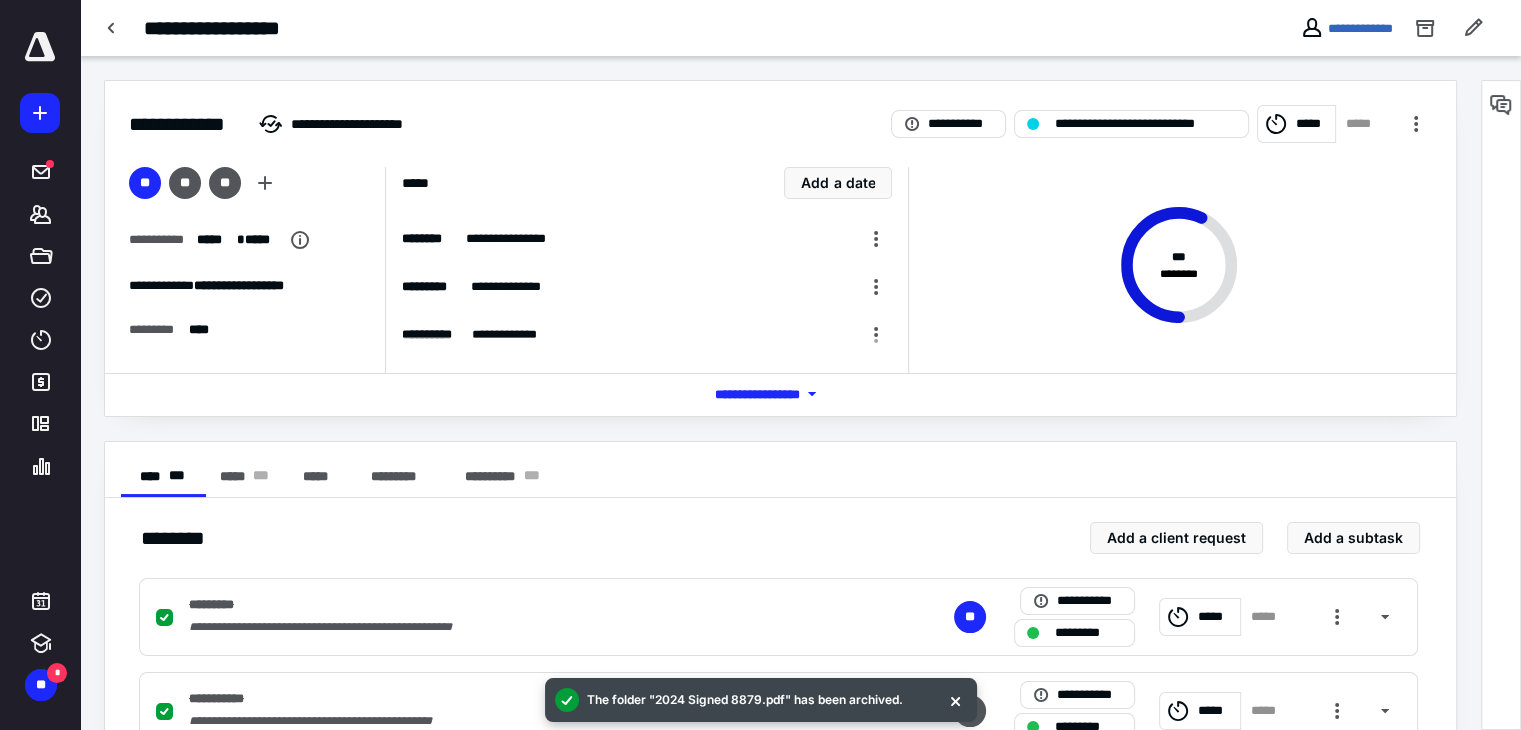 scroll, scrollTop: 539, scrollLeft: 0, axis: vertical 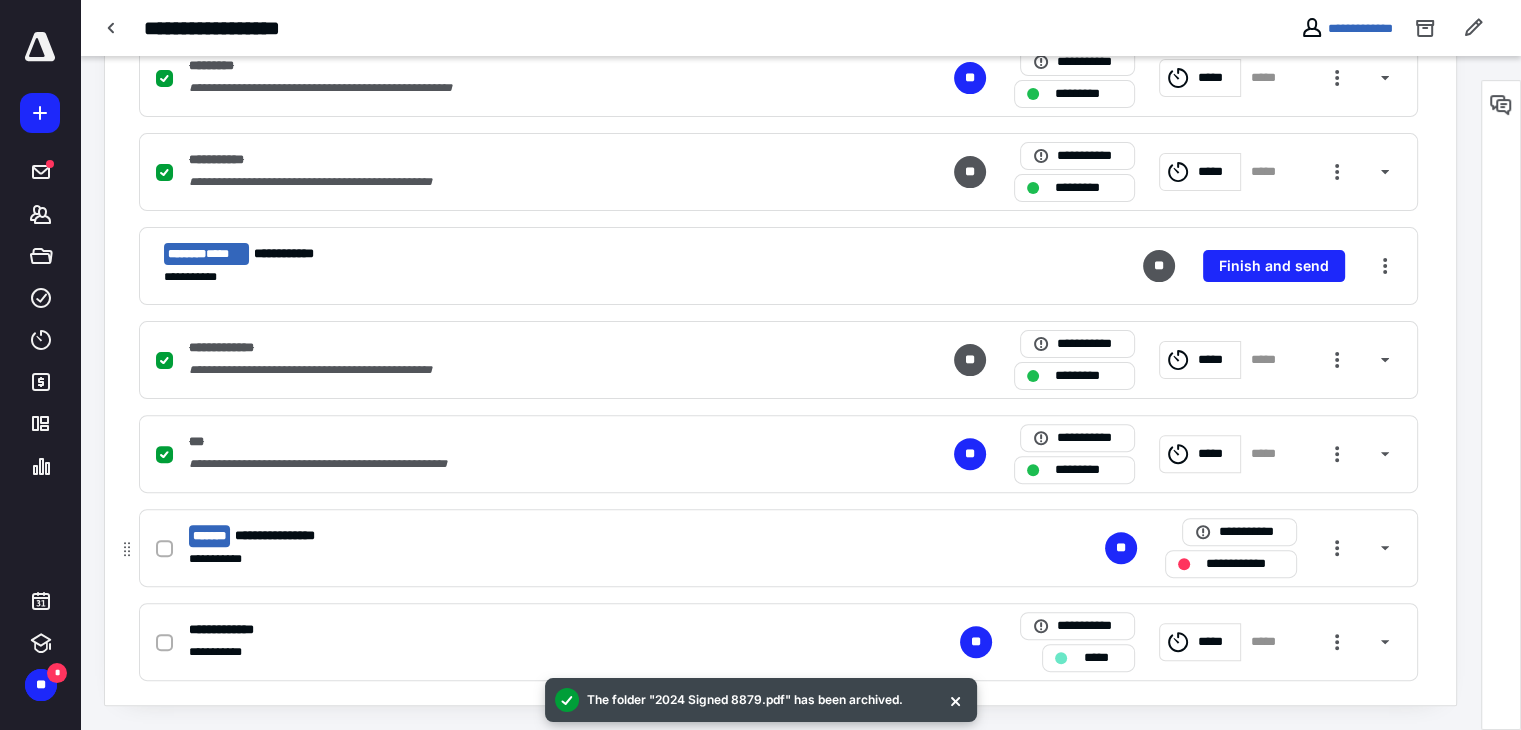 click 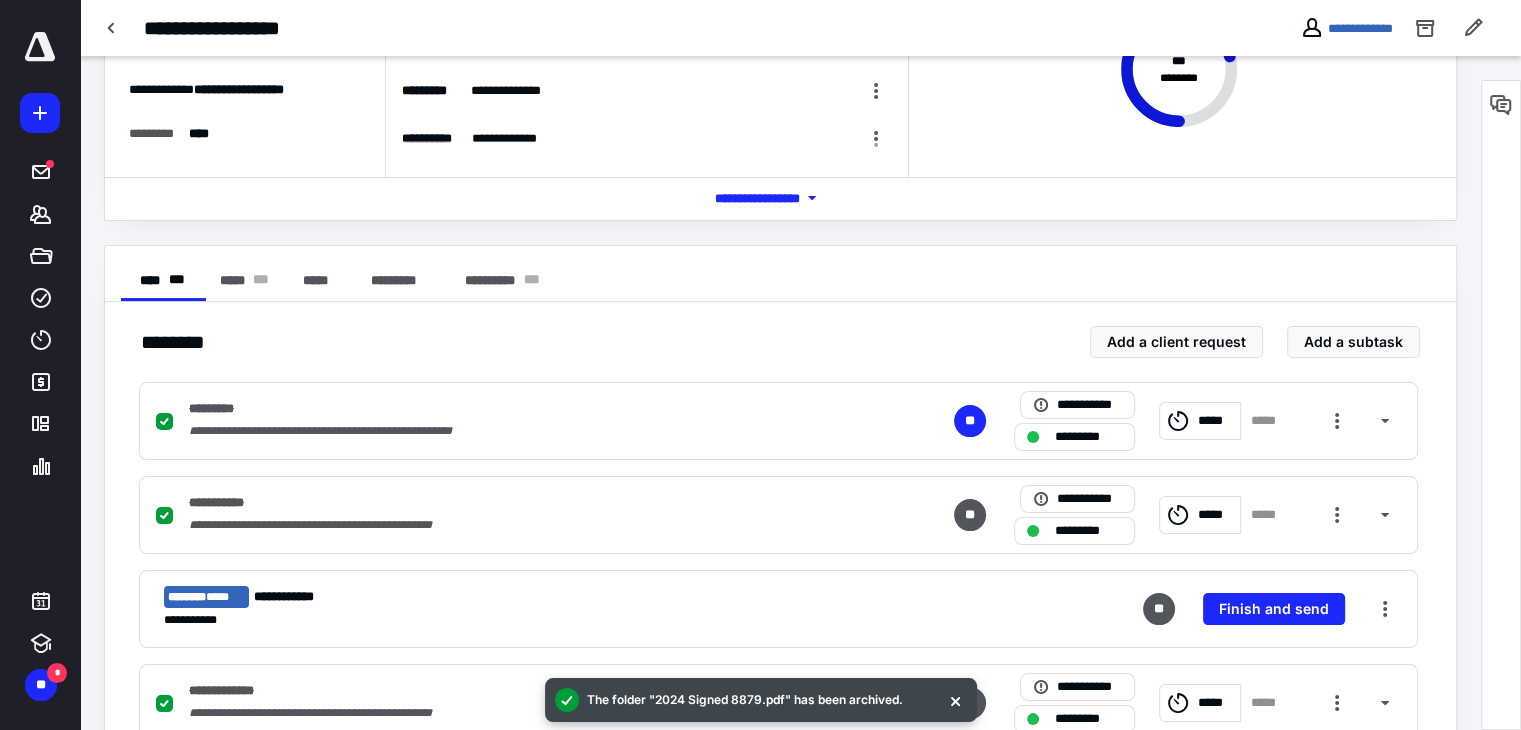 scroll, scrollTop: 0, scrollLeft: 0, axis: both 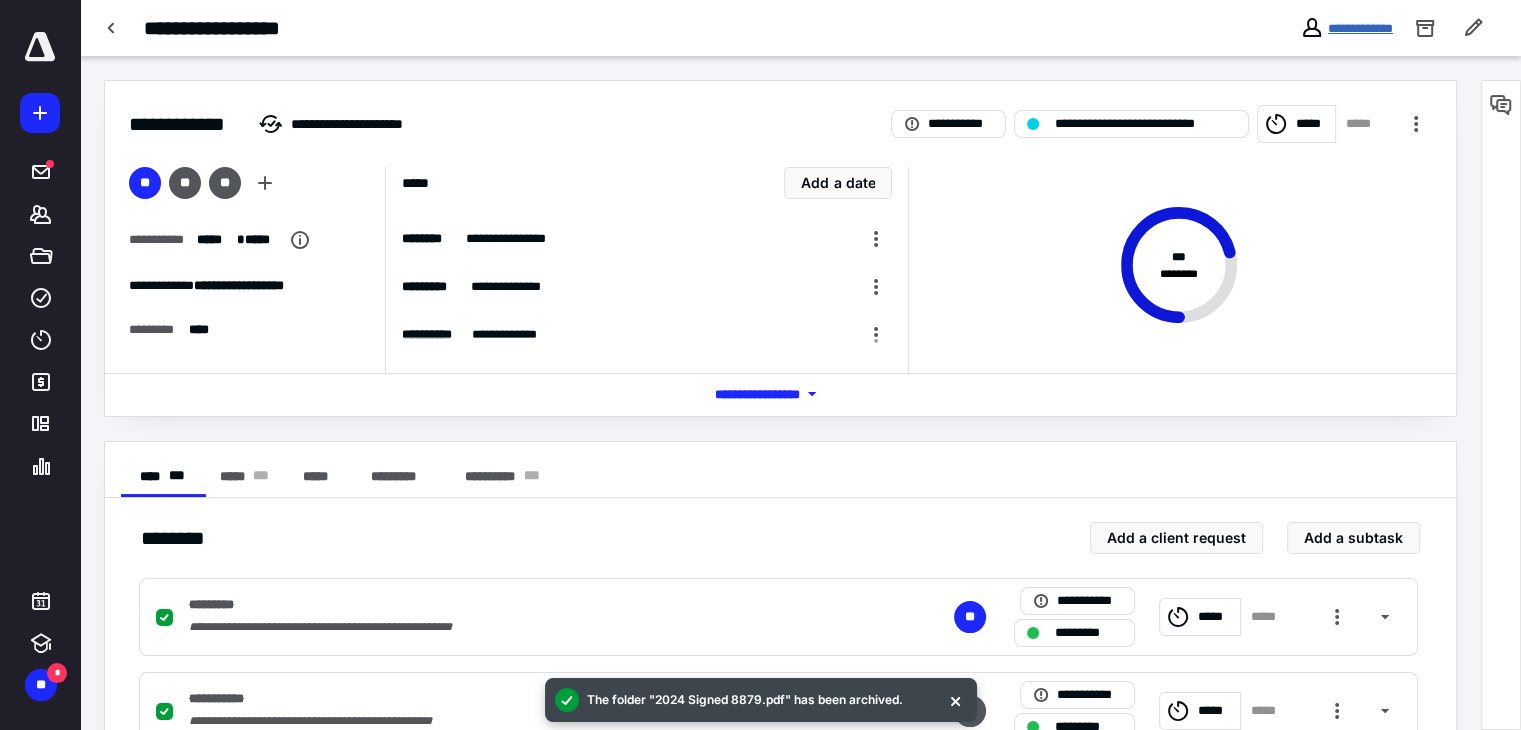 click on "**********" at bounding box center (1360, 28) 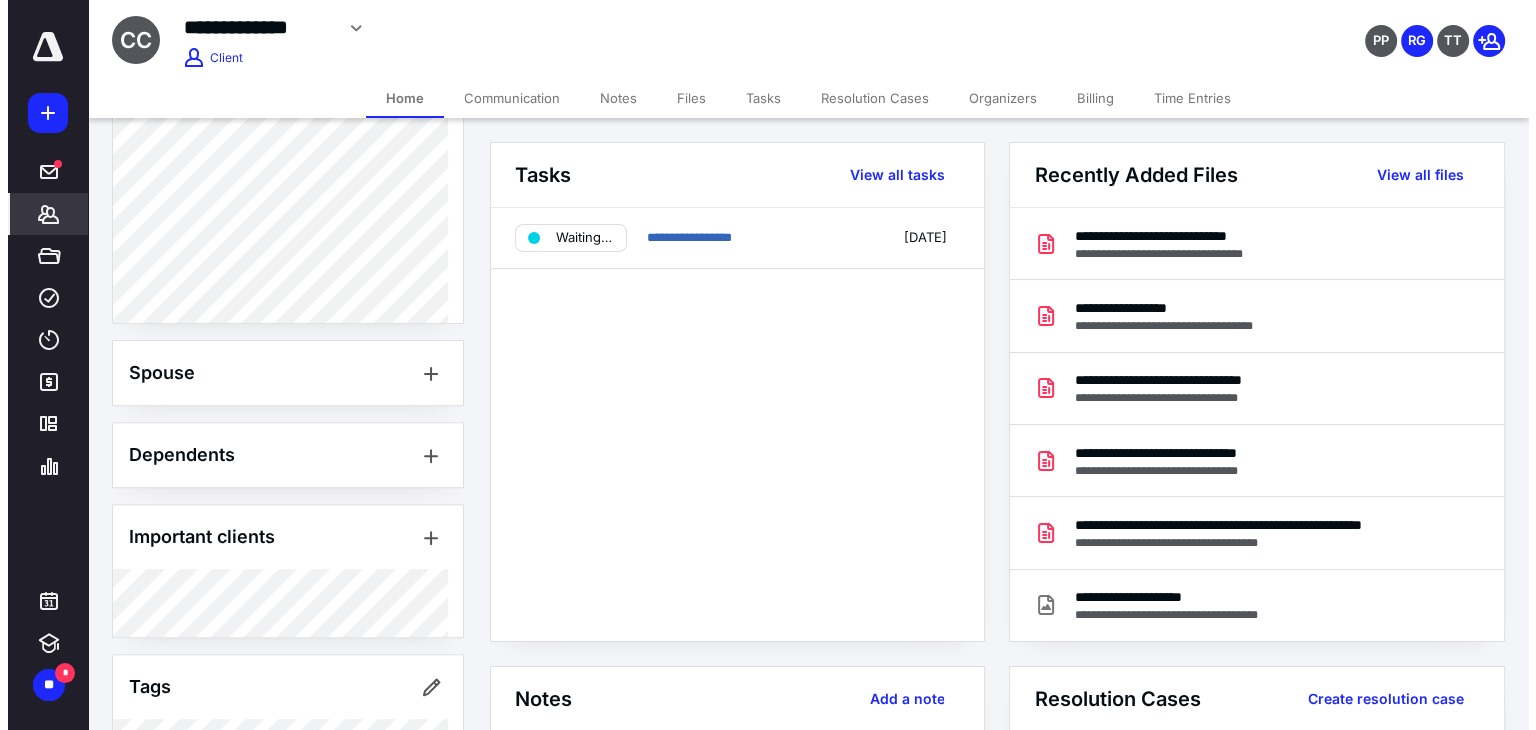 scroll, scrollTop: 756, scrollLeft: 0, axis: vertical 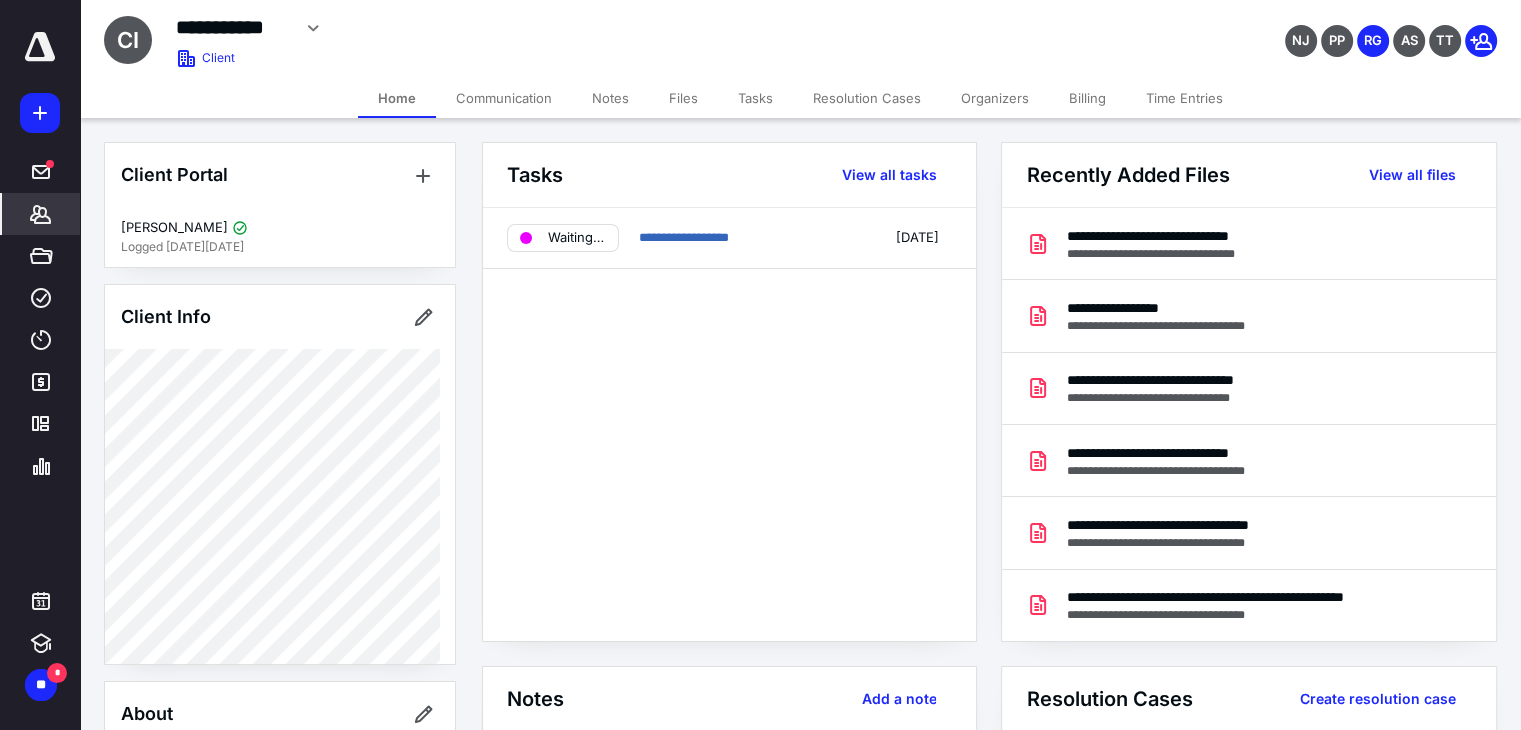 click on "Files" at bounding box center (683, 98) 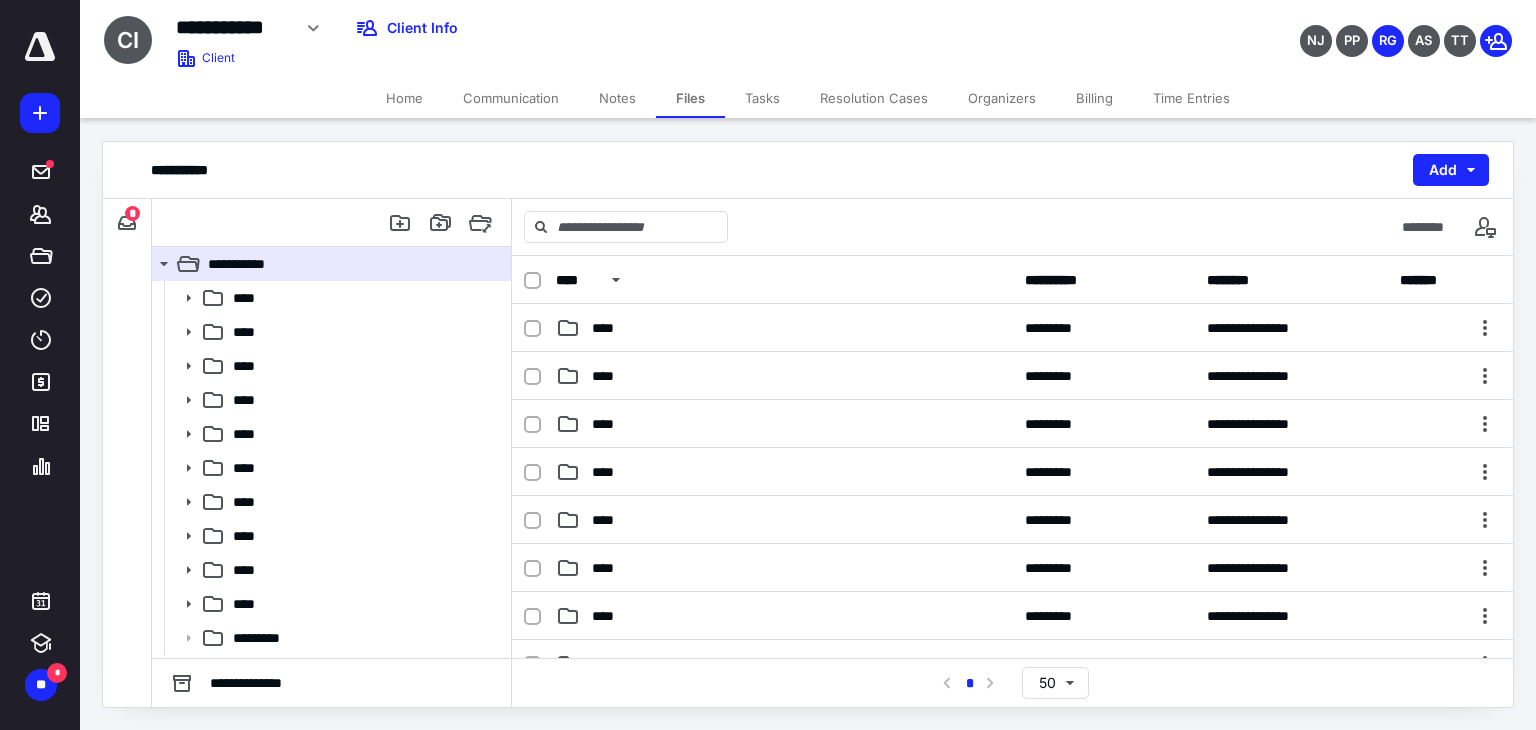 click at bounding box center [127, 223] 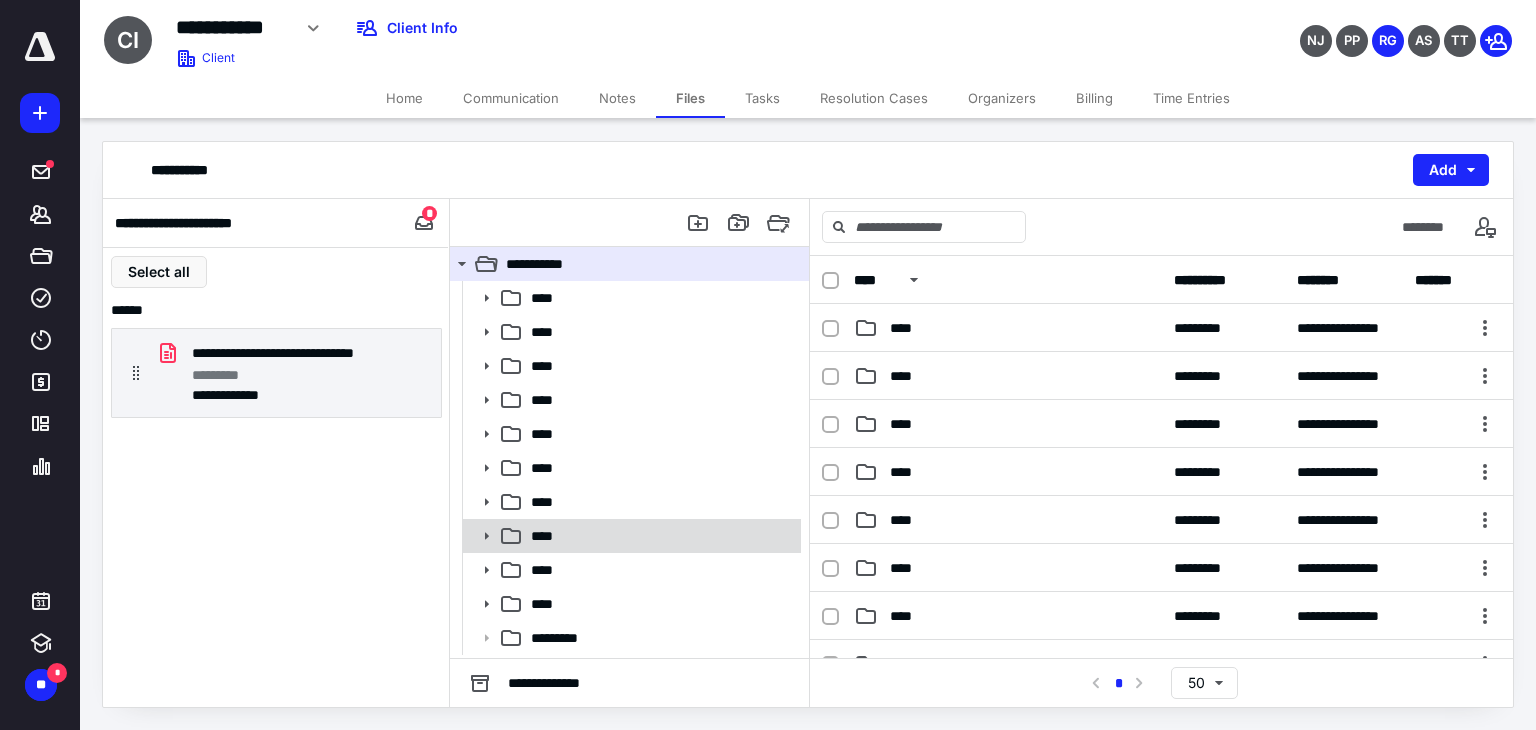 drag, startPoint x: 488, startPoint y: 530, endPoint x: 503, endPoint y: 531, distance: 15.033297 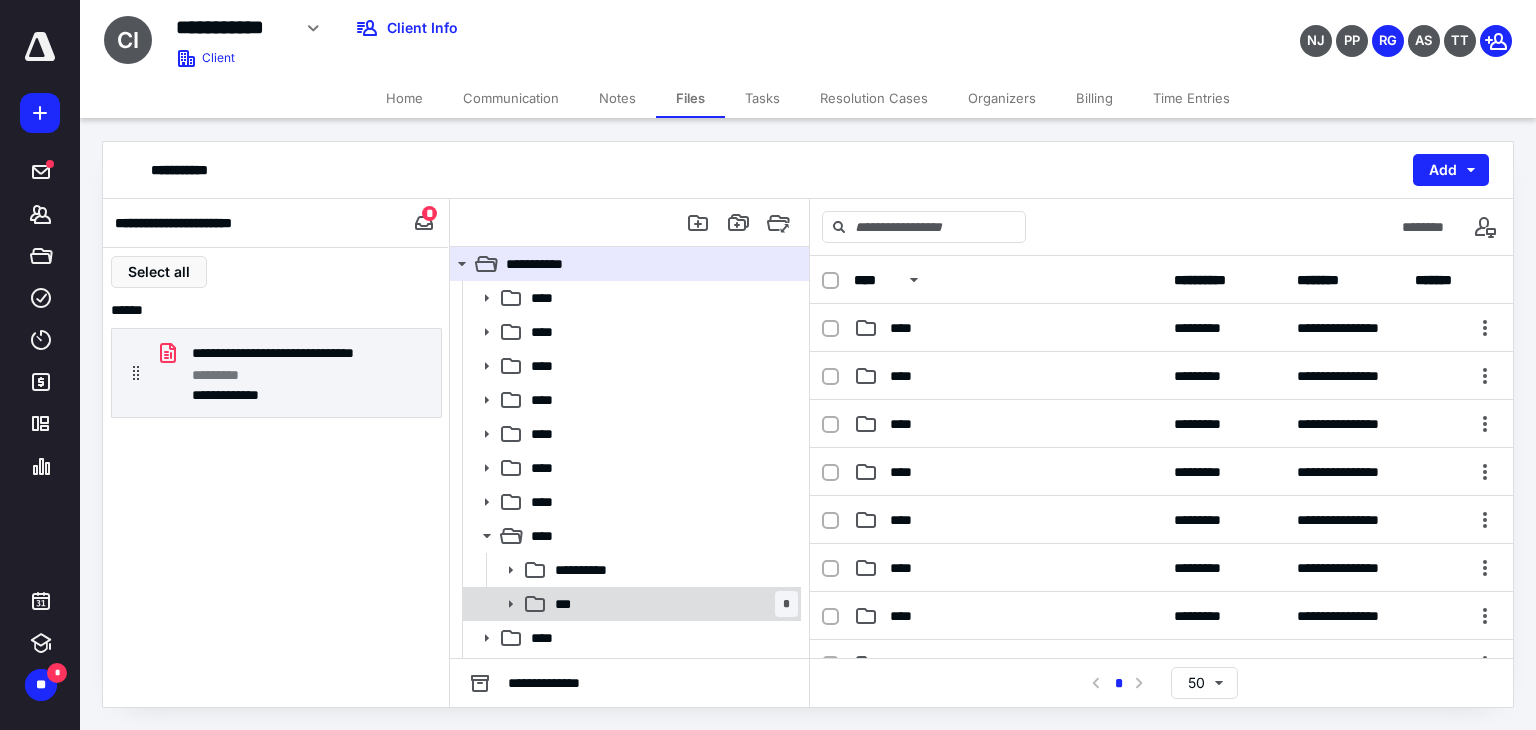 click on "*** *" at bounding box center [672, 604] 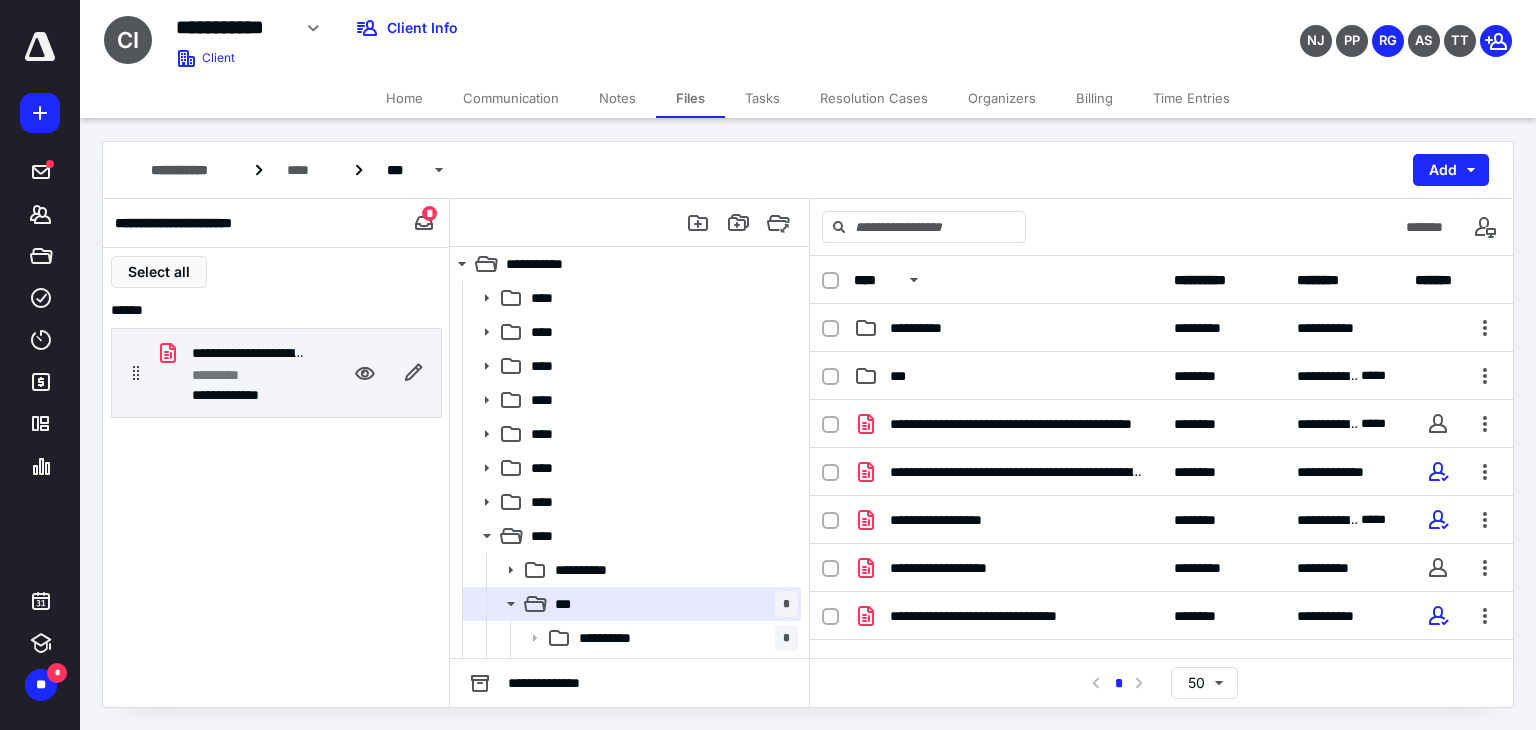 click on "**********" at bounding box center [276, 373] 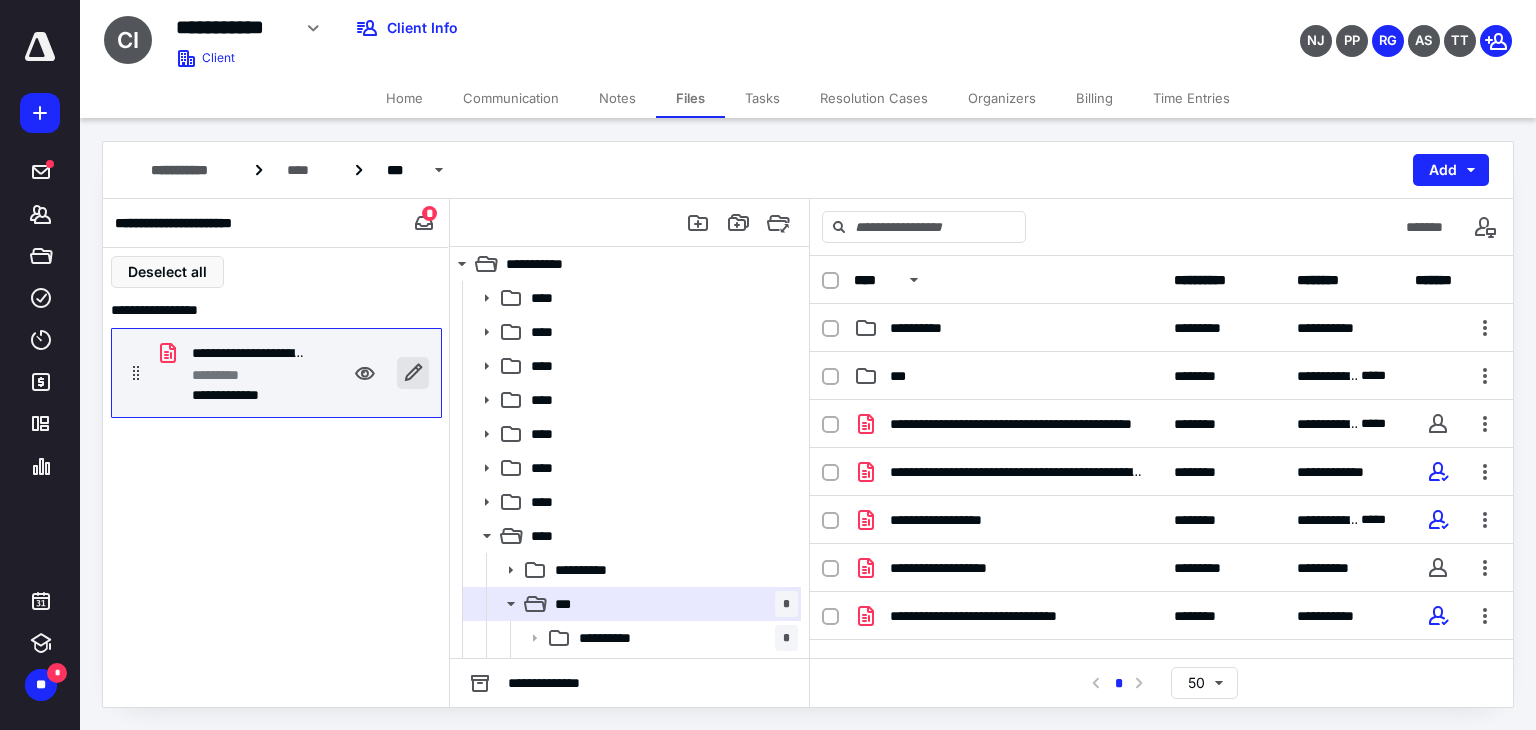 drag, startPoint x: 381, startPoint y: 381, endPoint x: 396, endPoint y: 385, distance: 15.524175 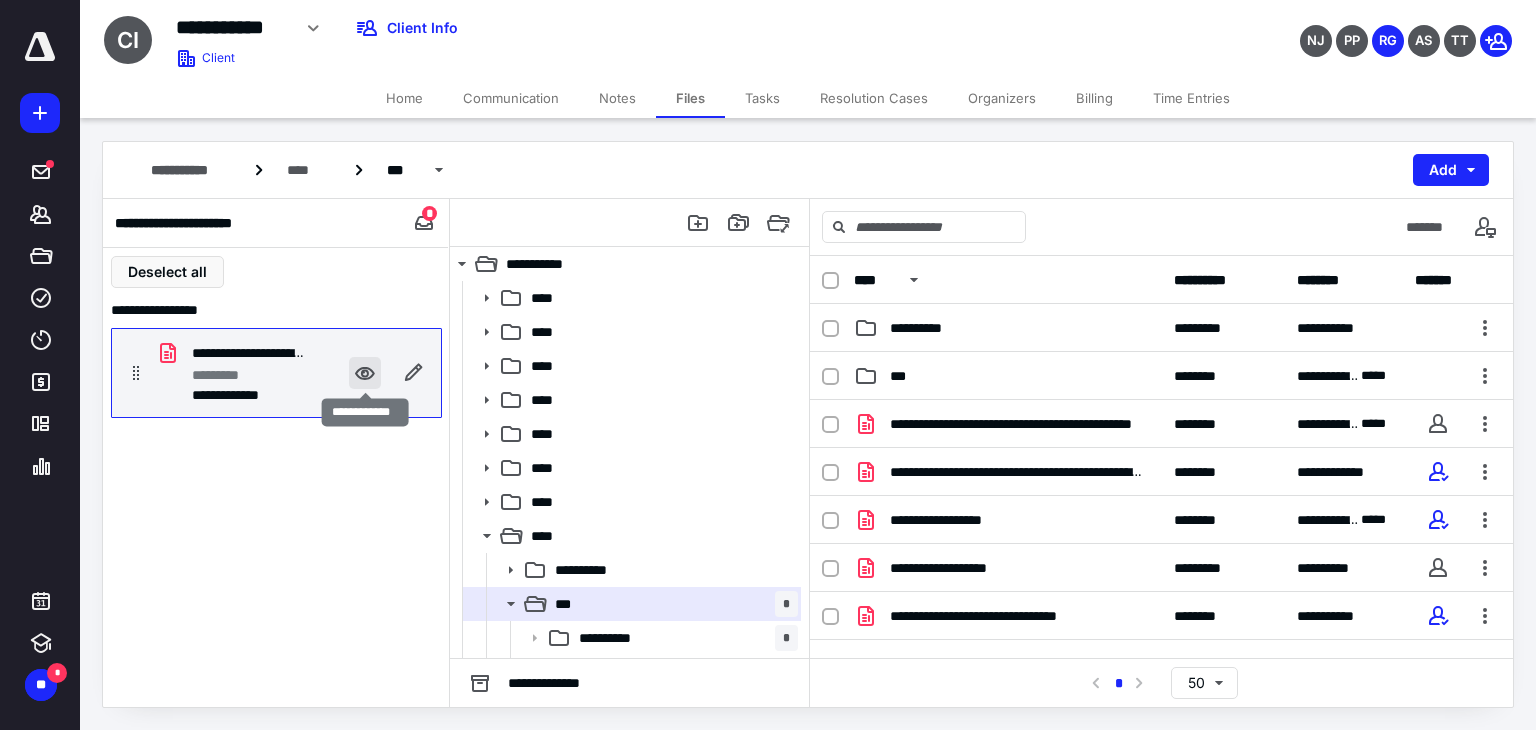 click at bounding box center (365, 373) 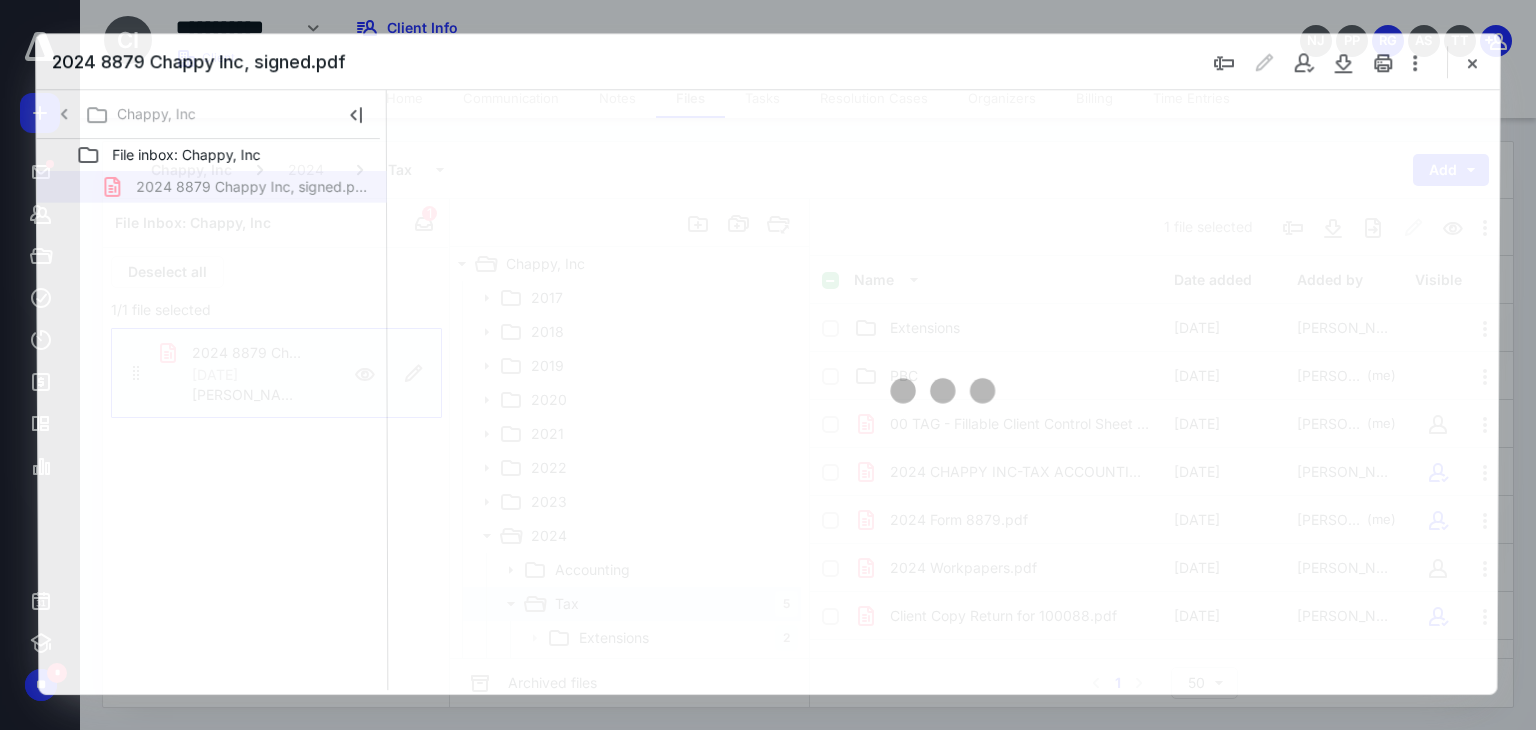 click at bounding box center (1383, 62) 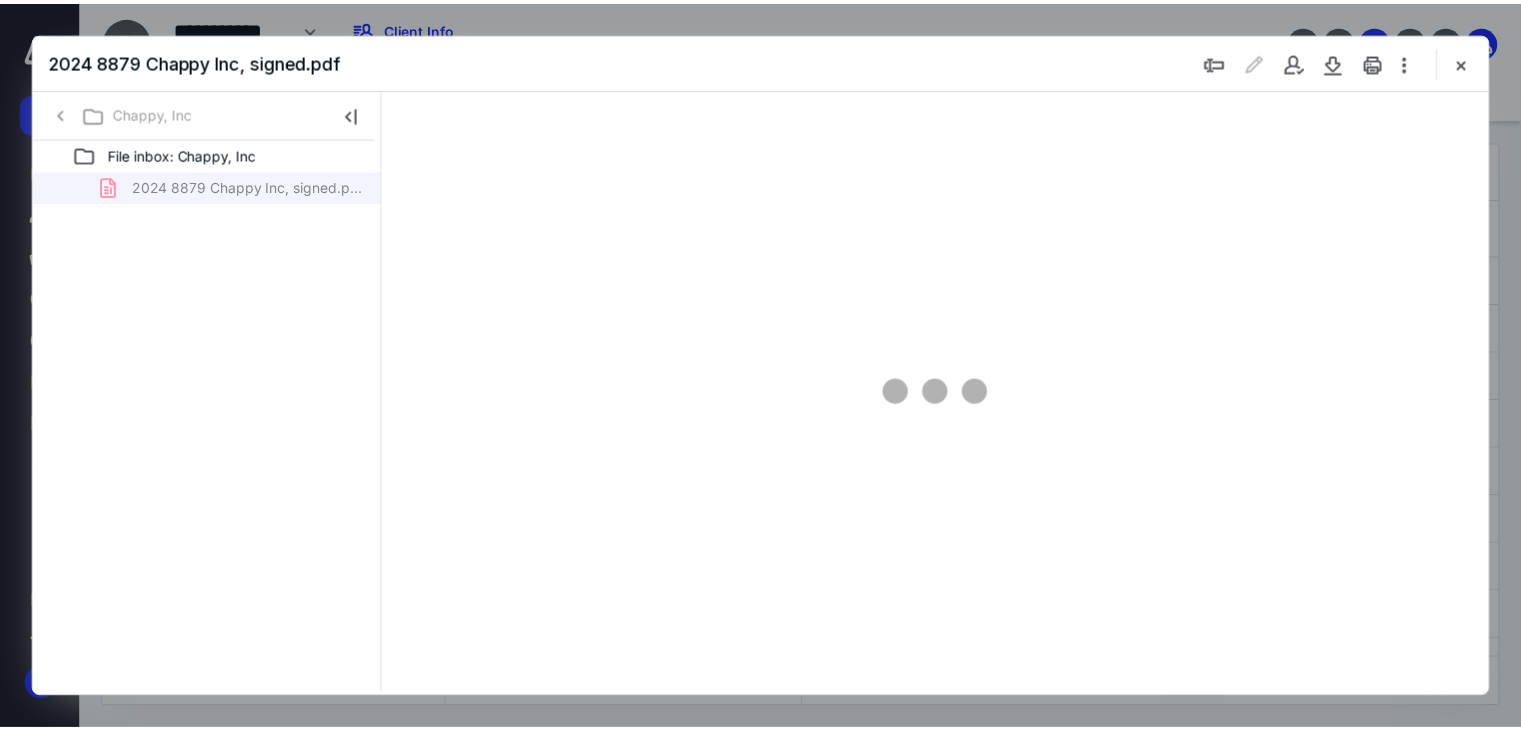 scroll, scrollTop: 0, scrollLeft: 0, axis: both 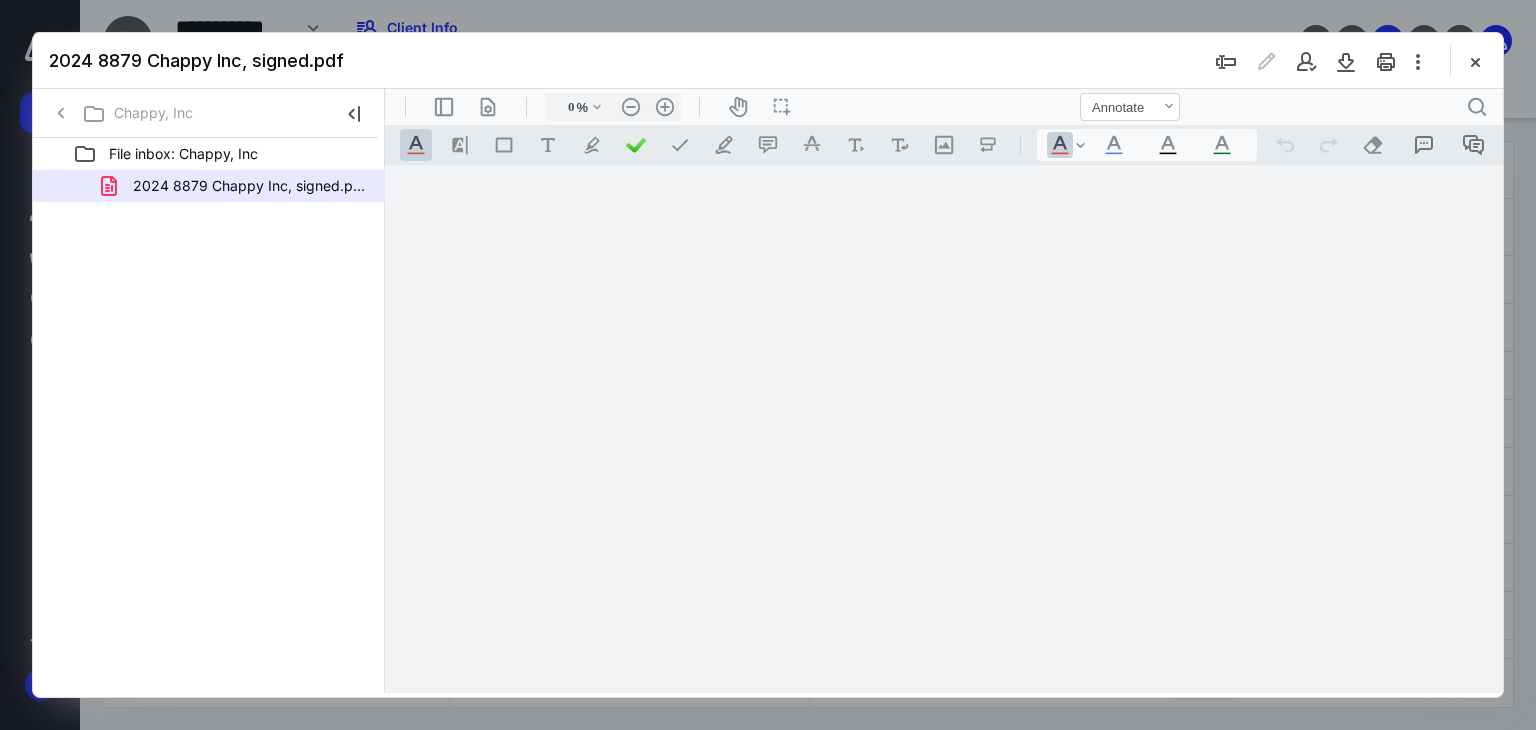 type on "66" 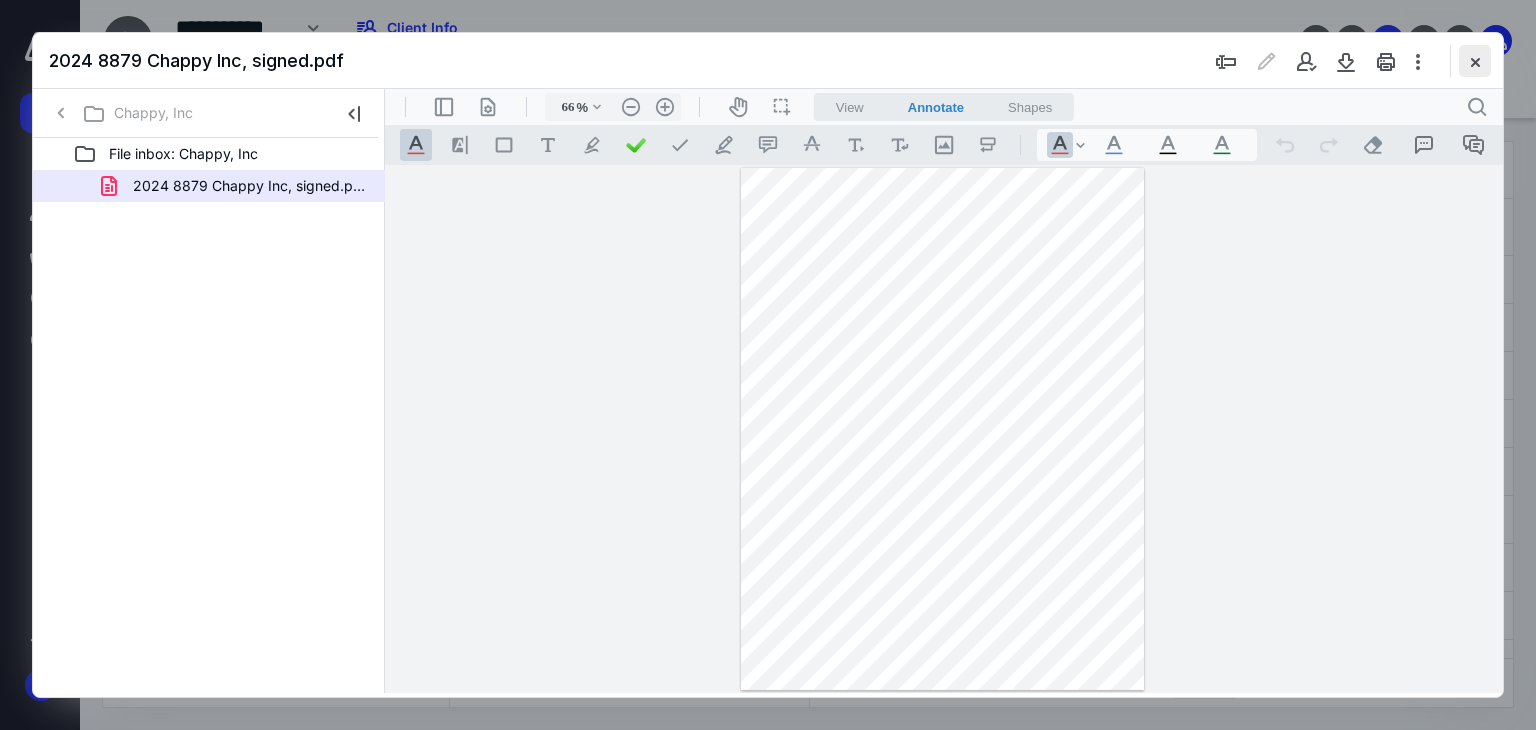 click at bounding box center (1475, 61) 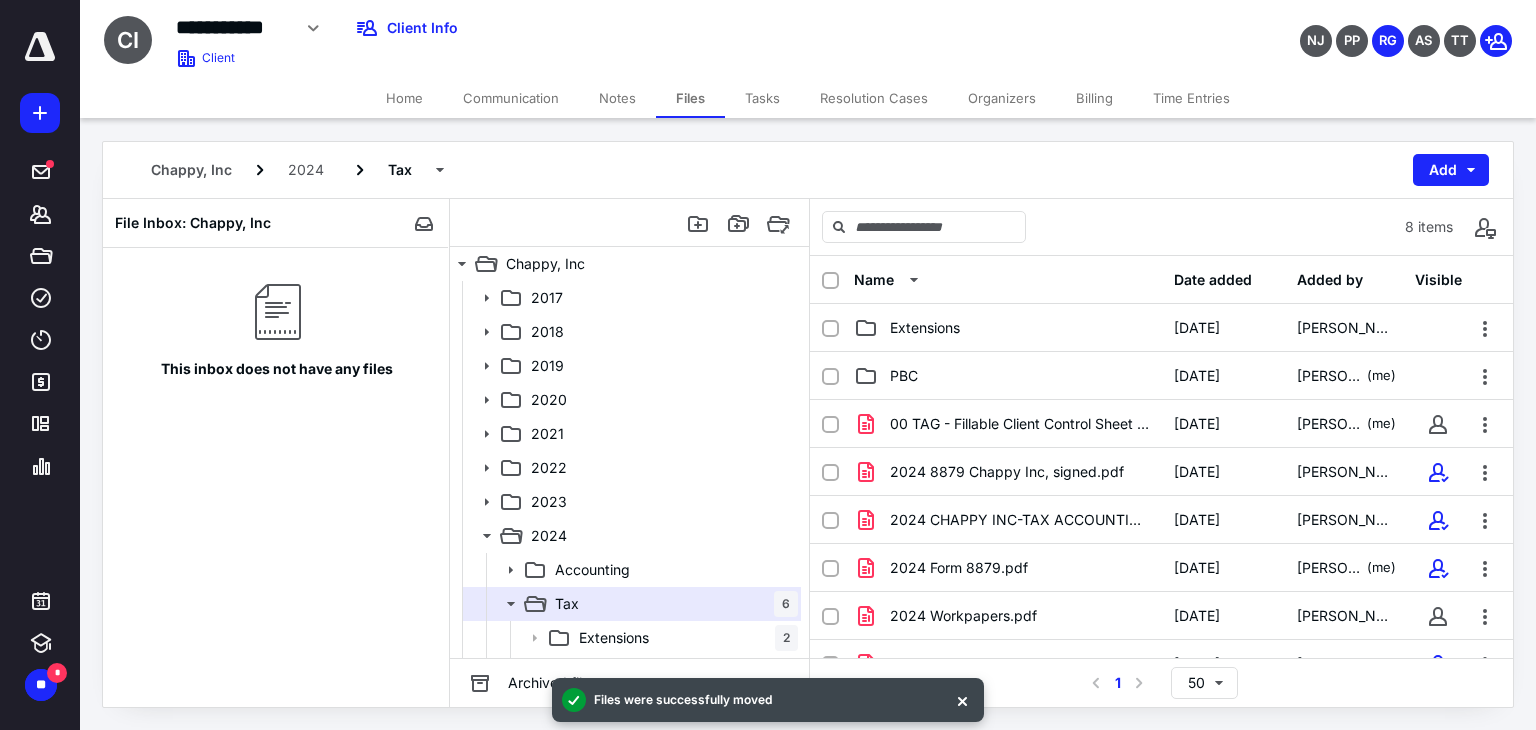 click on "Tasks" at bounding box center [762, 98] 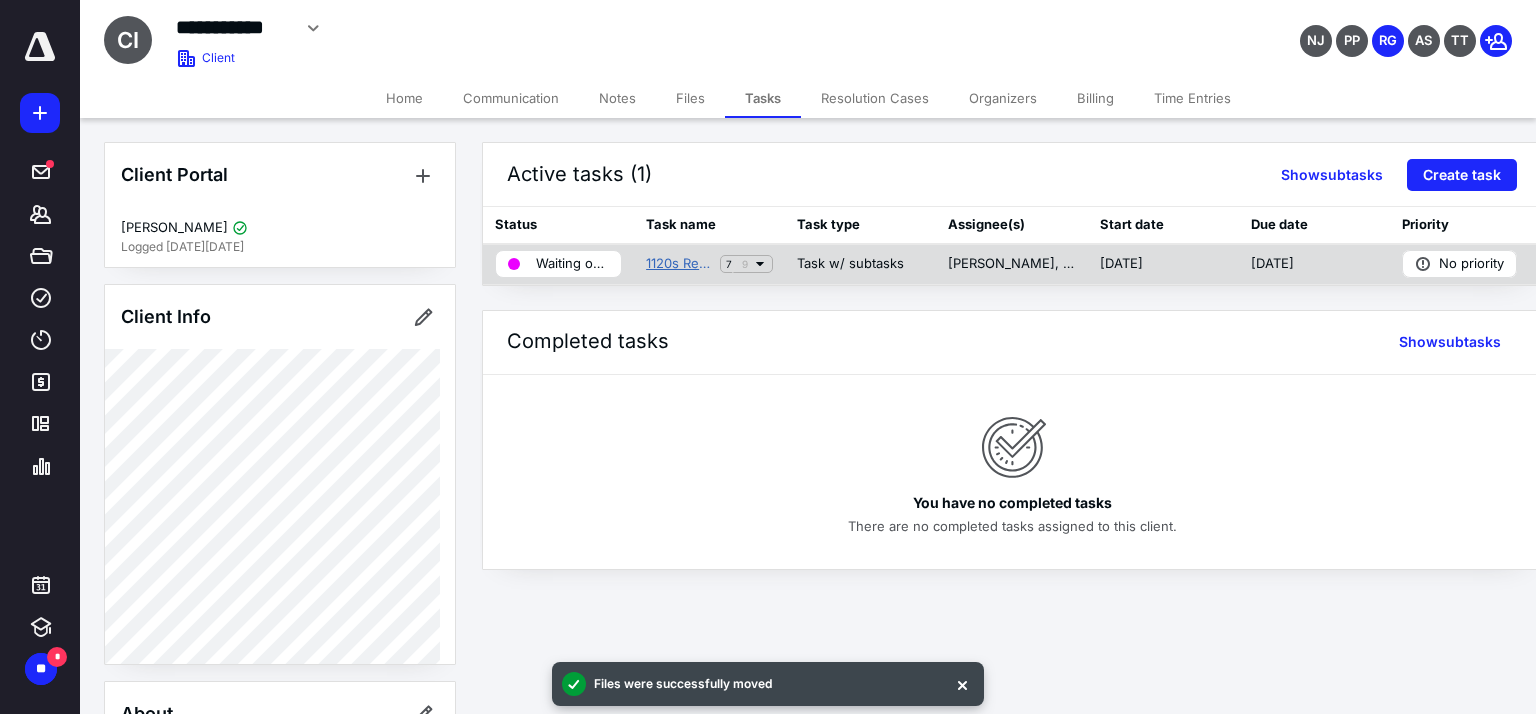 click on "1120s Return  2024" at bounding box center [679, 264] 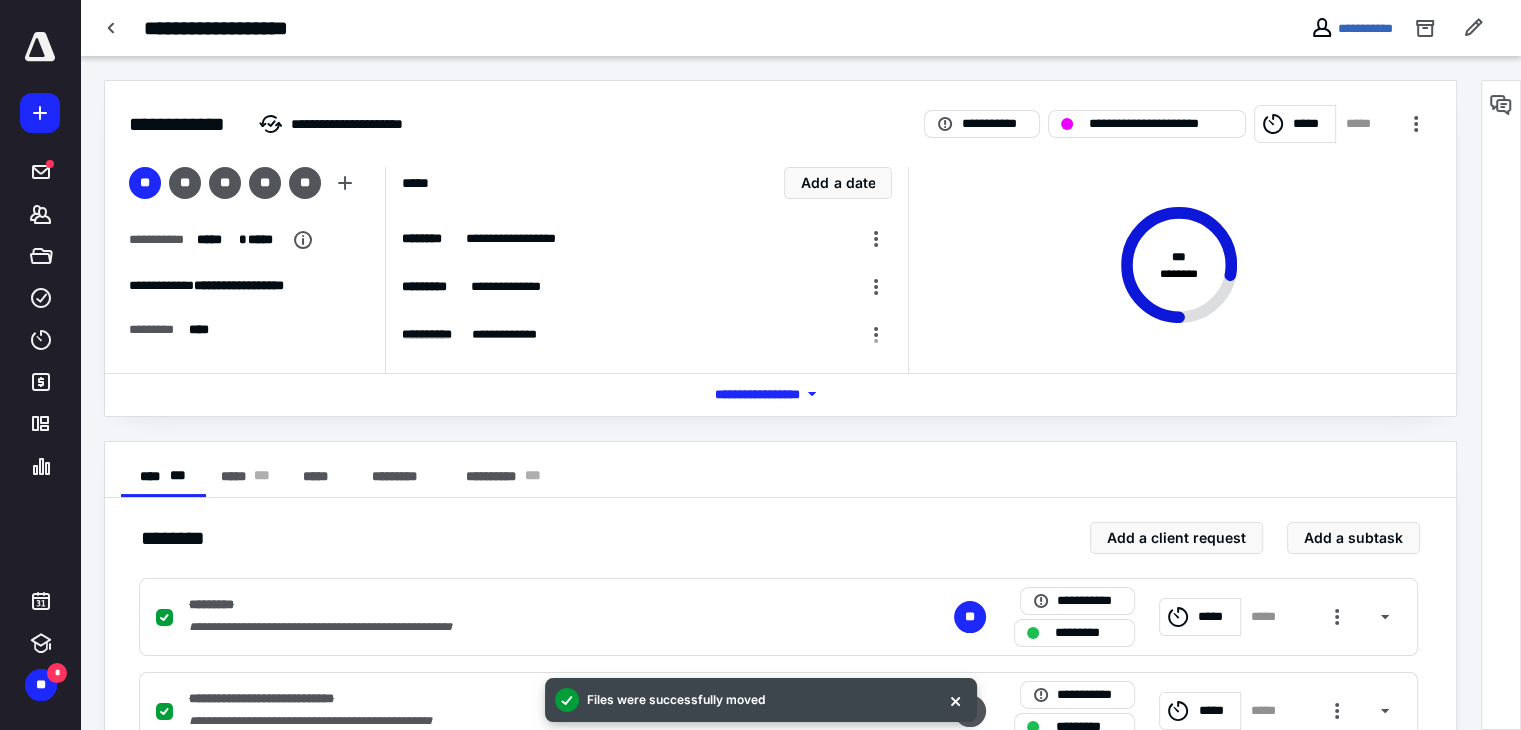 click on "**********" at bounding box center [780, 248] 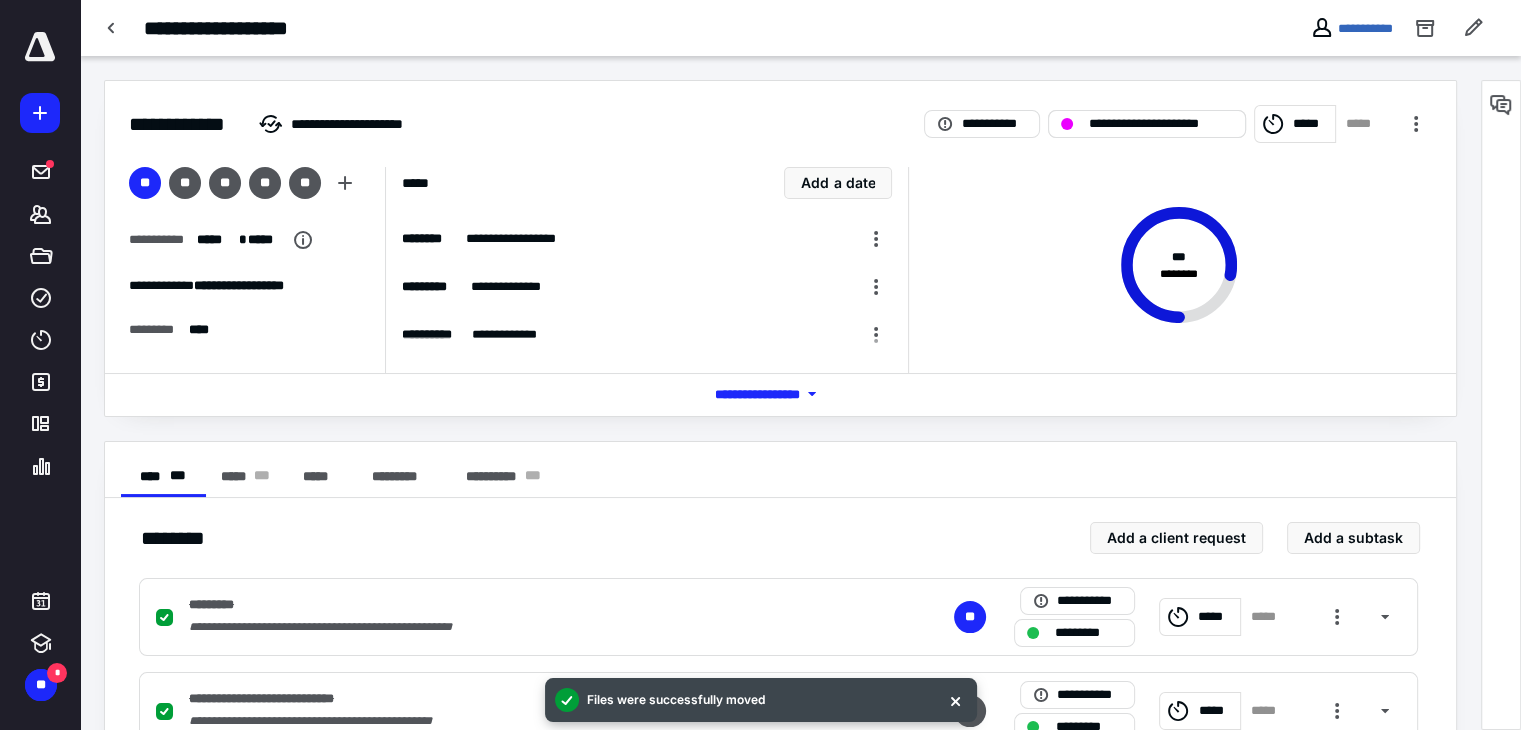 click on "**********" at bounding box center (1147, 124) 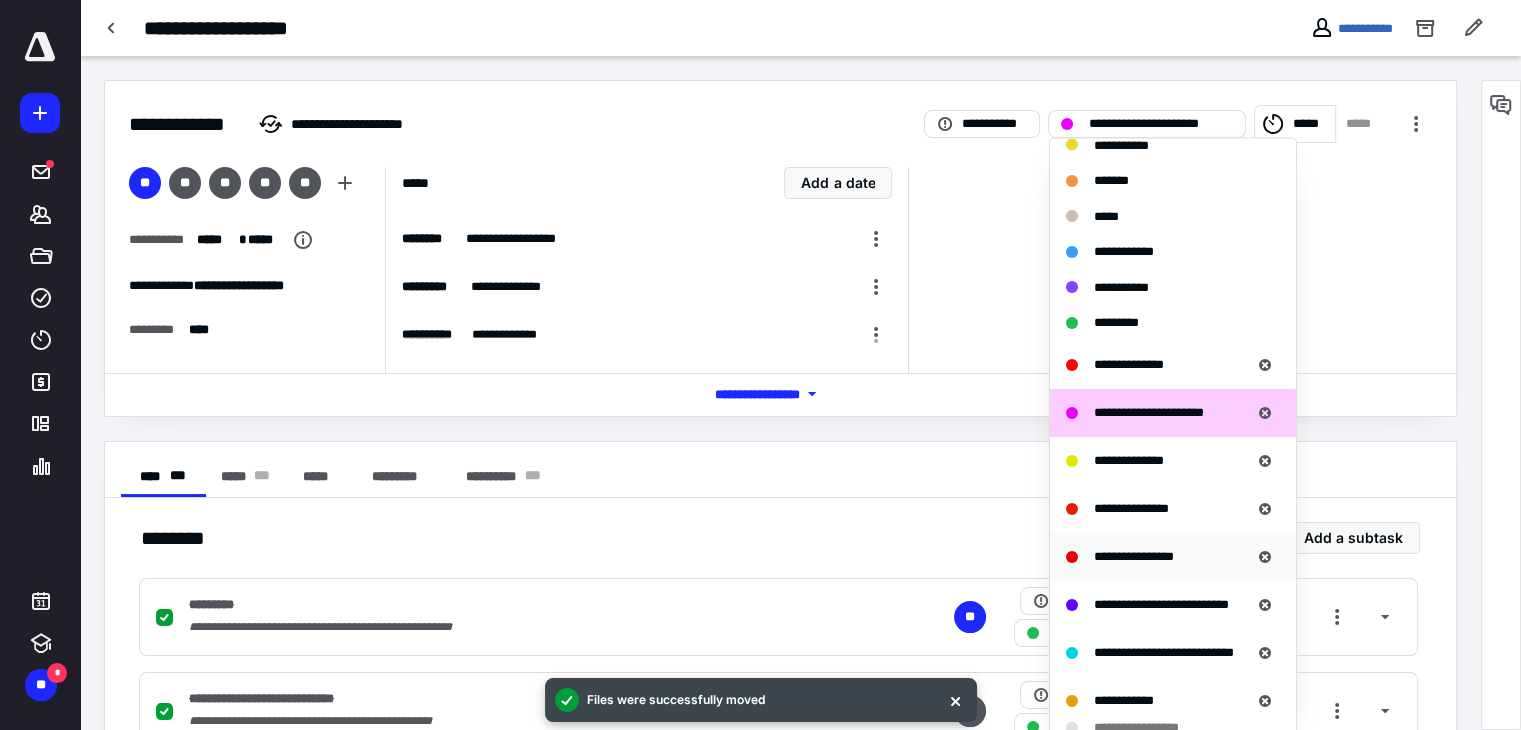 scroll, scrollTop: 200, scrollLeft: 0, axis: vertical 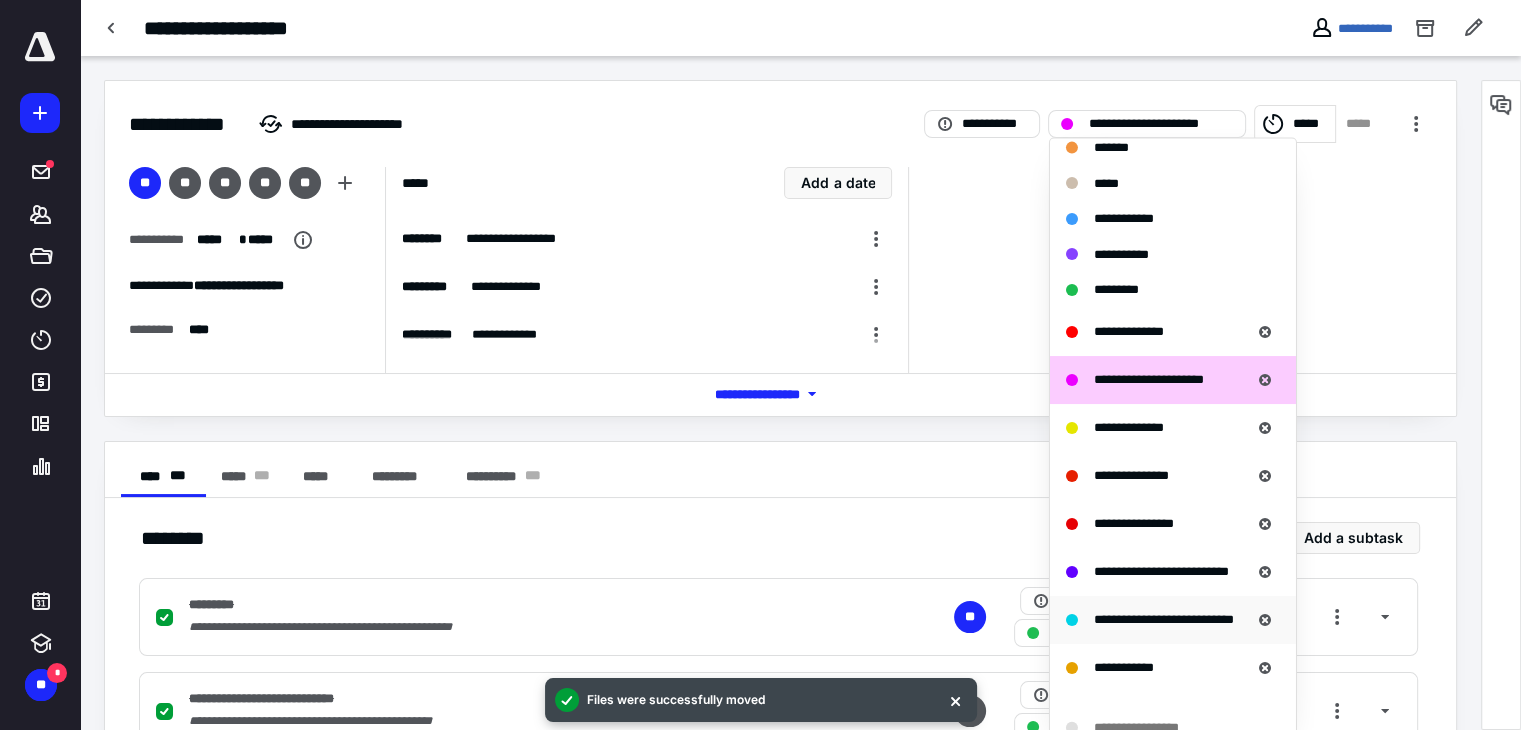 click on "**********" at bounding box center (1164, 618) 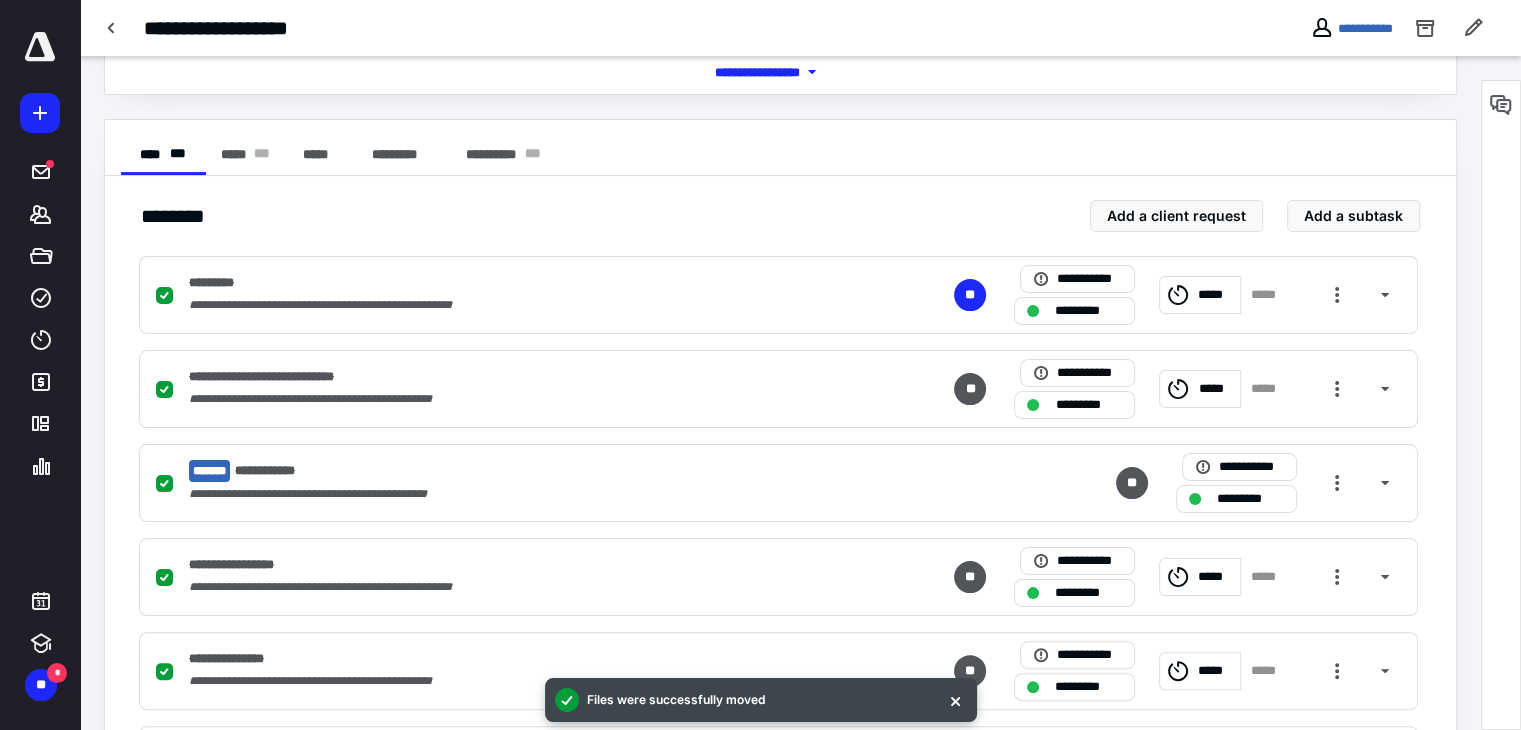 scroll, scrollTop: 700, scrollLeft: 0, axis: vertical 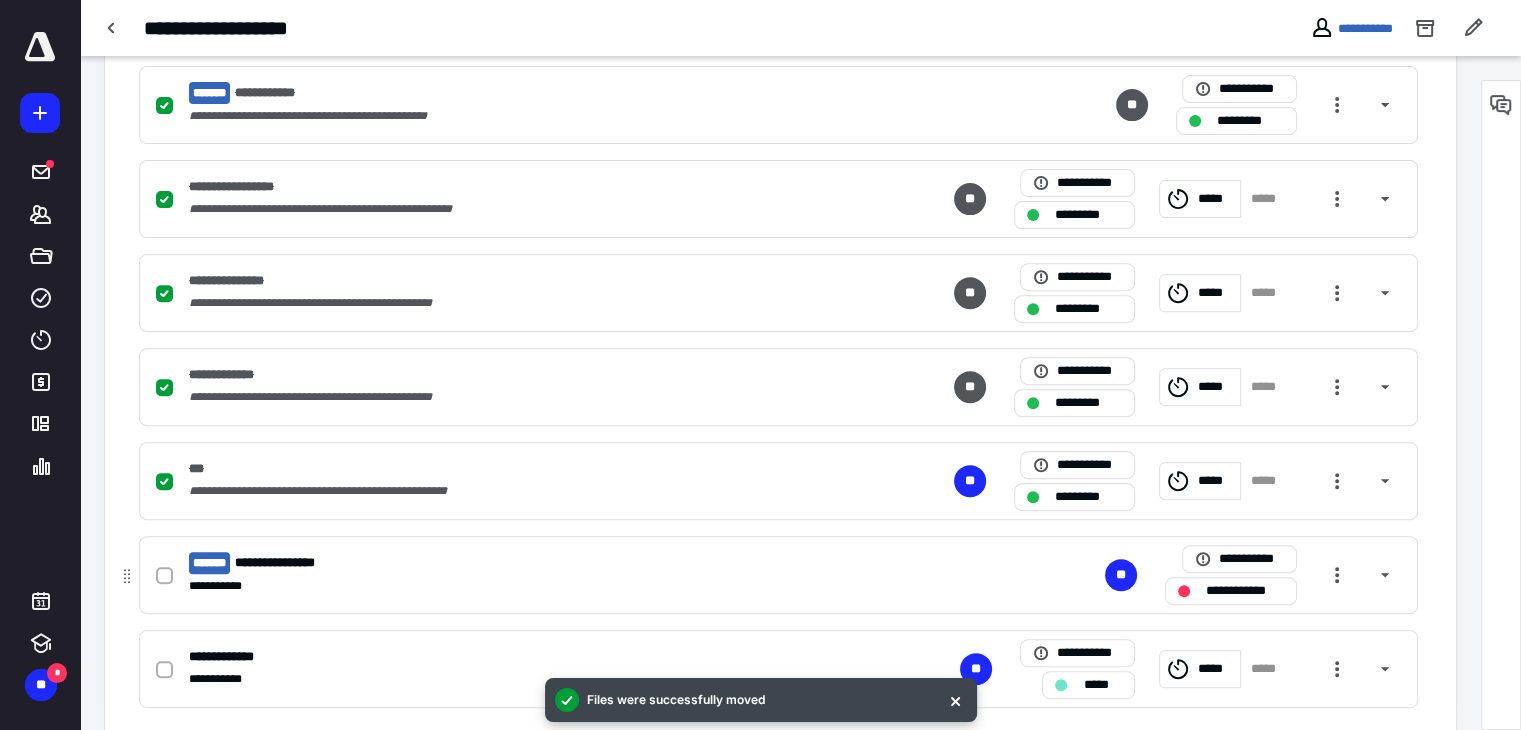 click at bounding box center [168, 575] 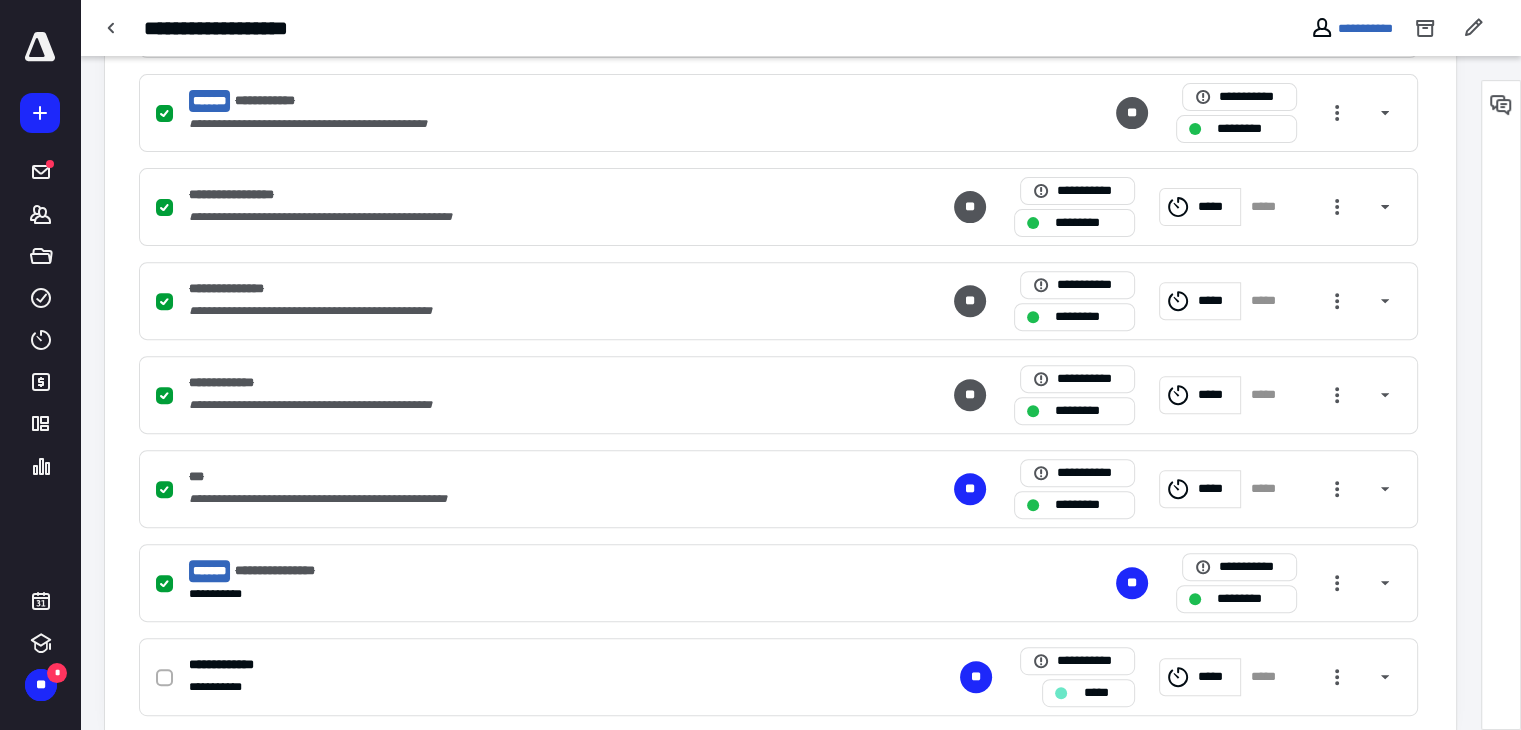 scroll, scrollTop: 100, scrollLeft: 0, axis: vertical 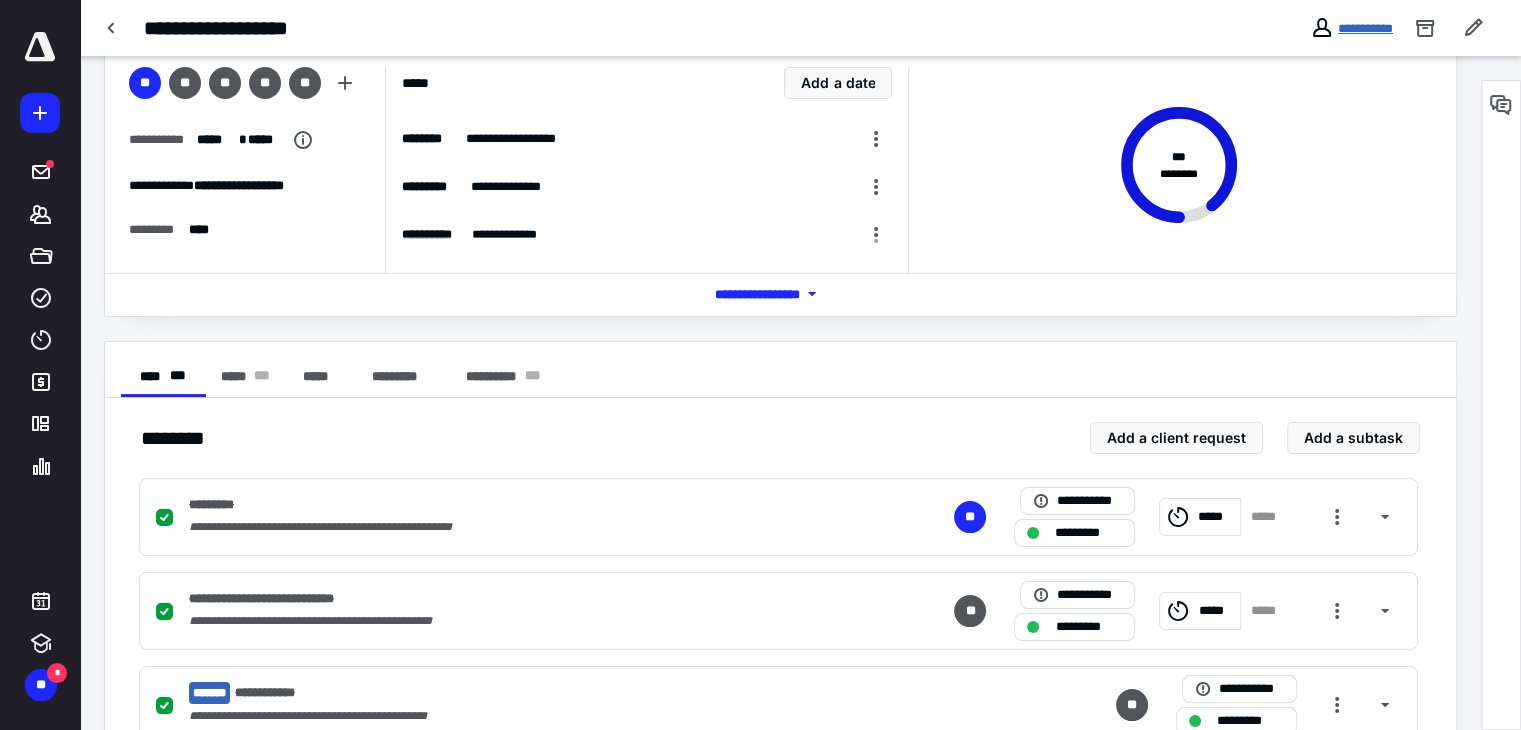 click on "**********" at bounding box center (1365, 28) 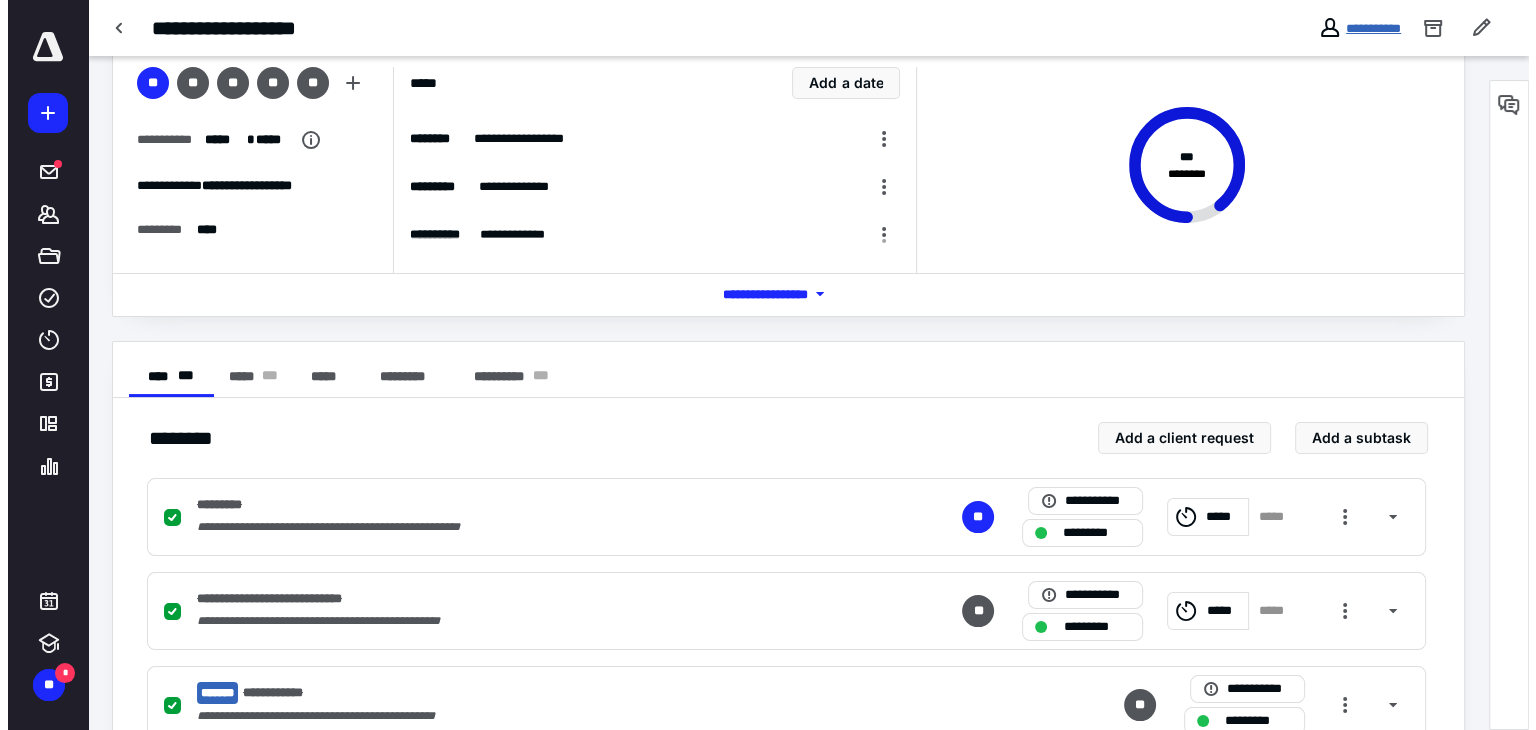 scroll, scrollTop: 0, scrollLeft: 0, axis: both 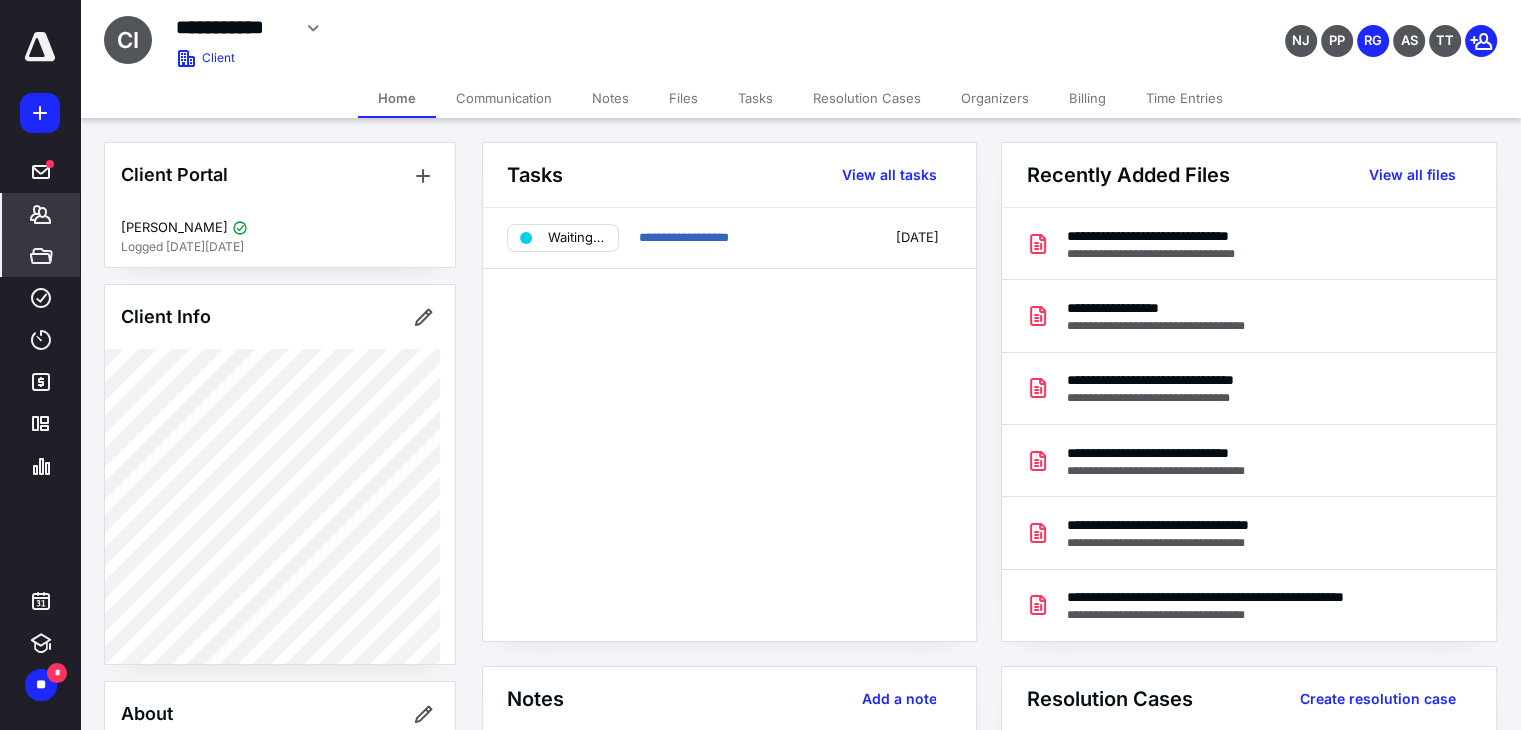 click on "*****" at bounding box center [41, 256] 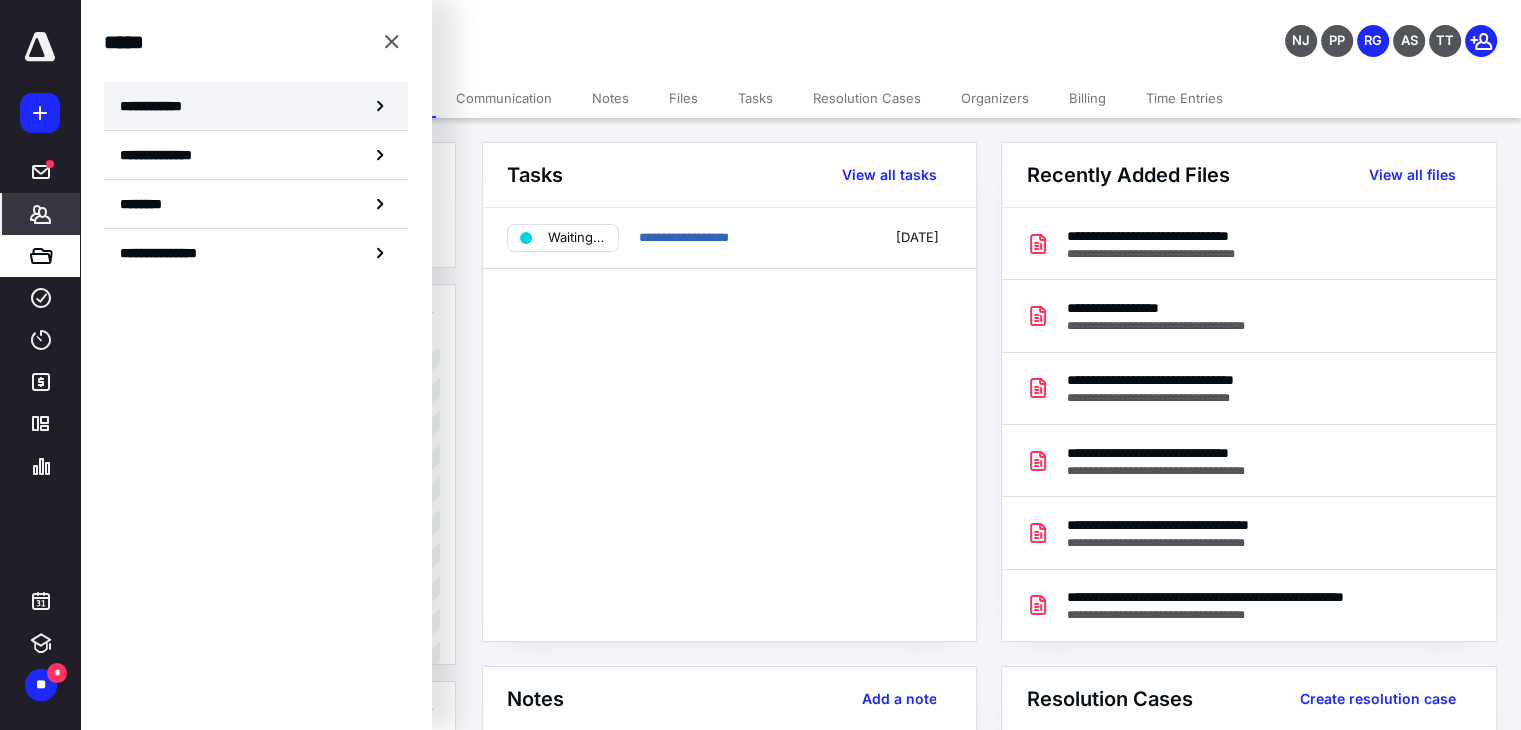 click on "**********" at bounding box center [256, 106] 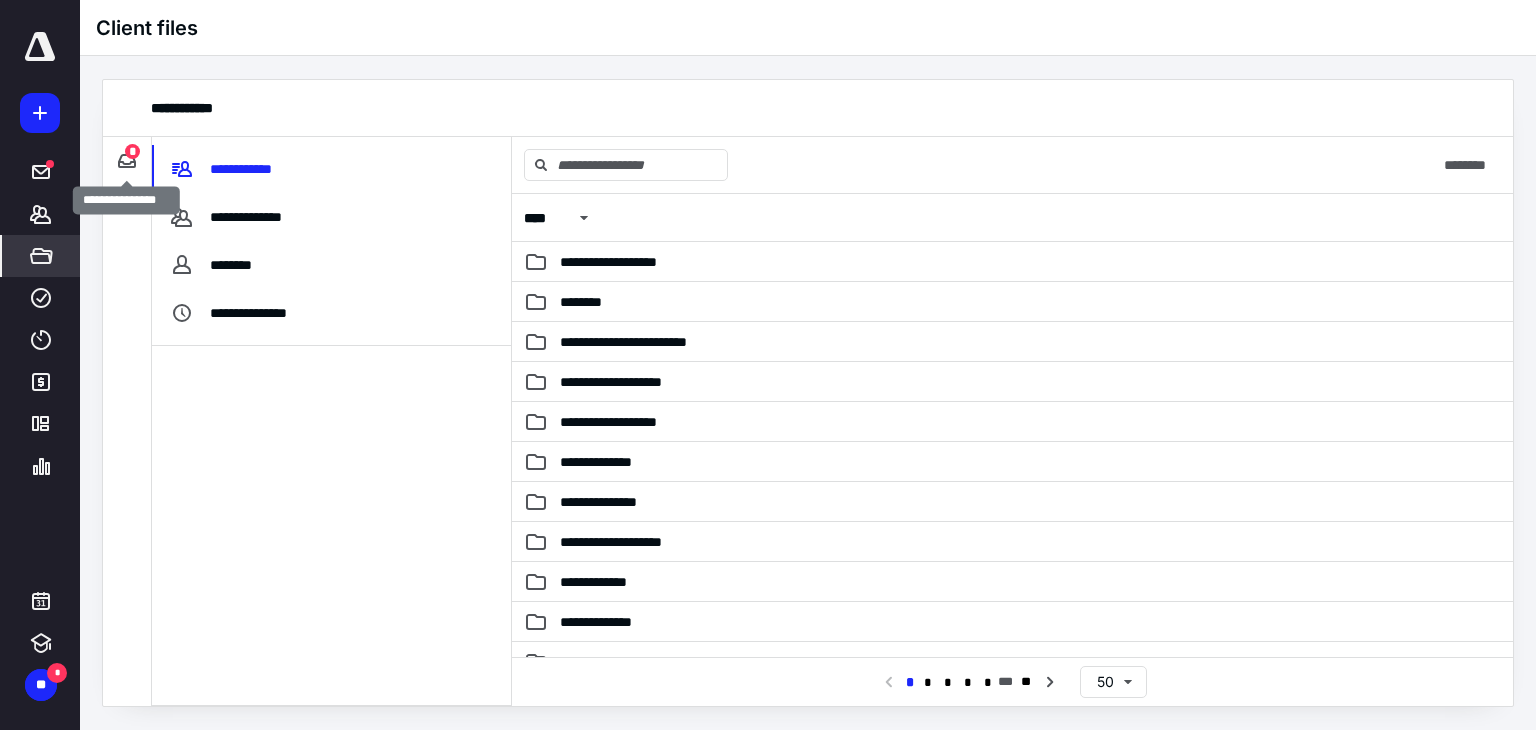 click on "*" at bounding box center [132, 151] 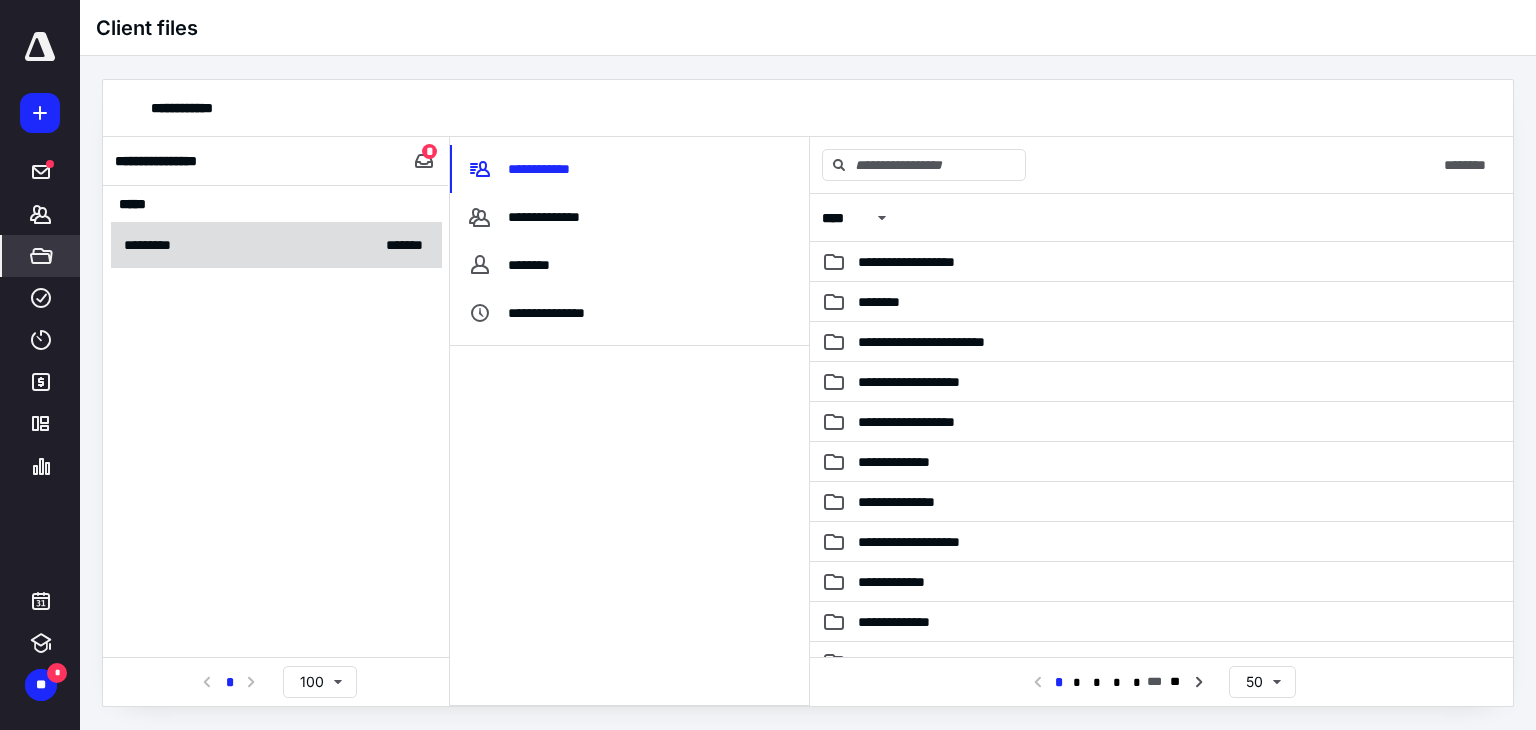 click on "********* *   *****" at bounding box center (276, 245) 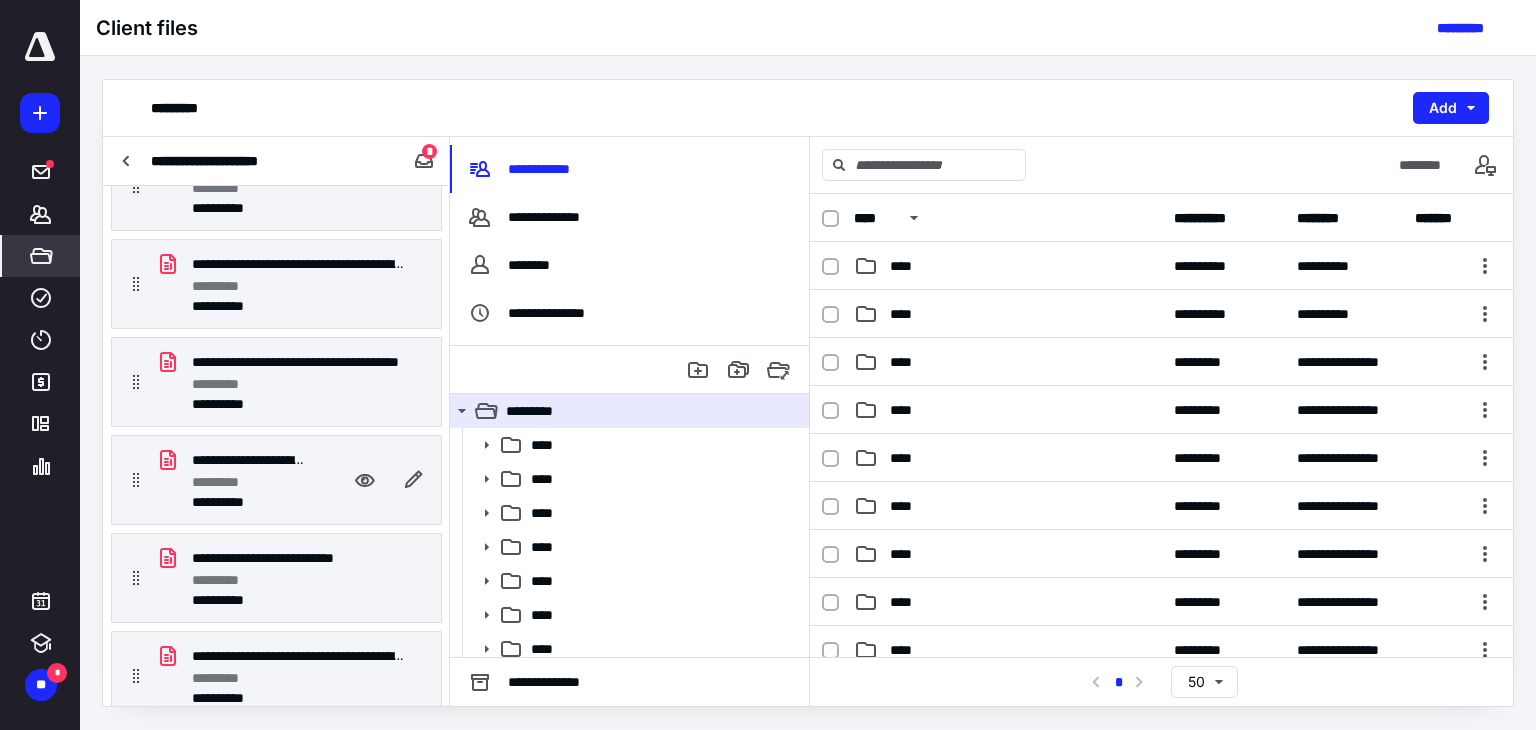 scroll, scrollTop: 136, scrollLeft: 0, axis: vertical 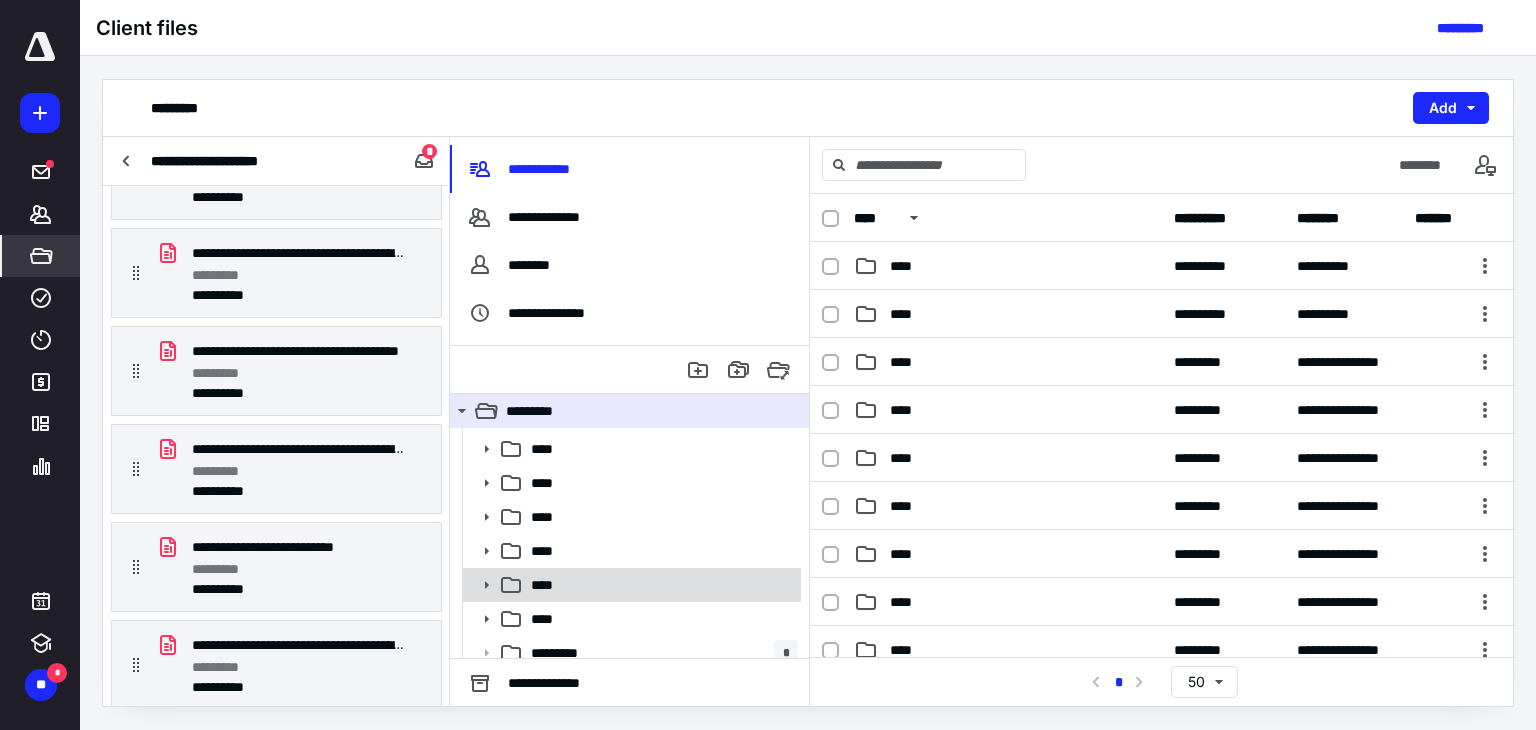 click 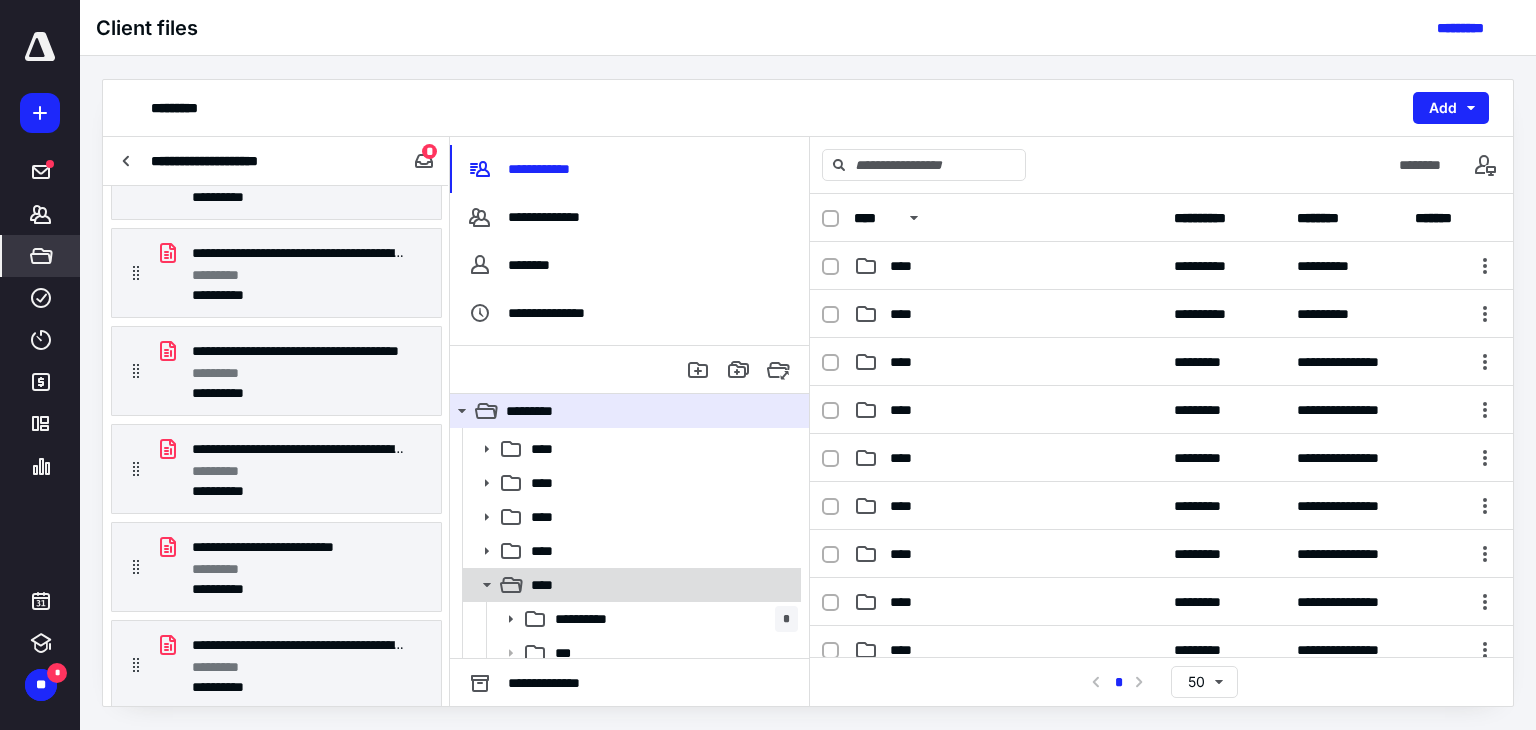 scroll, scrollTop: 280, scrollLeft: 0, axis: vertical 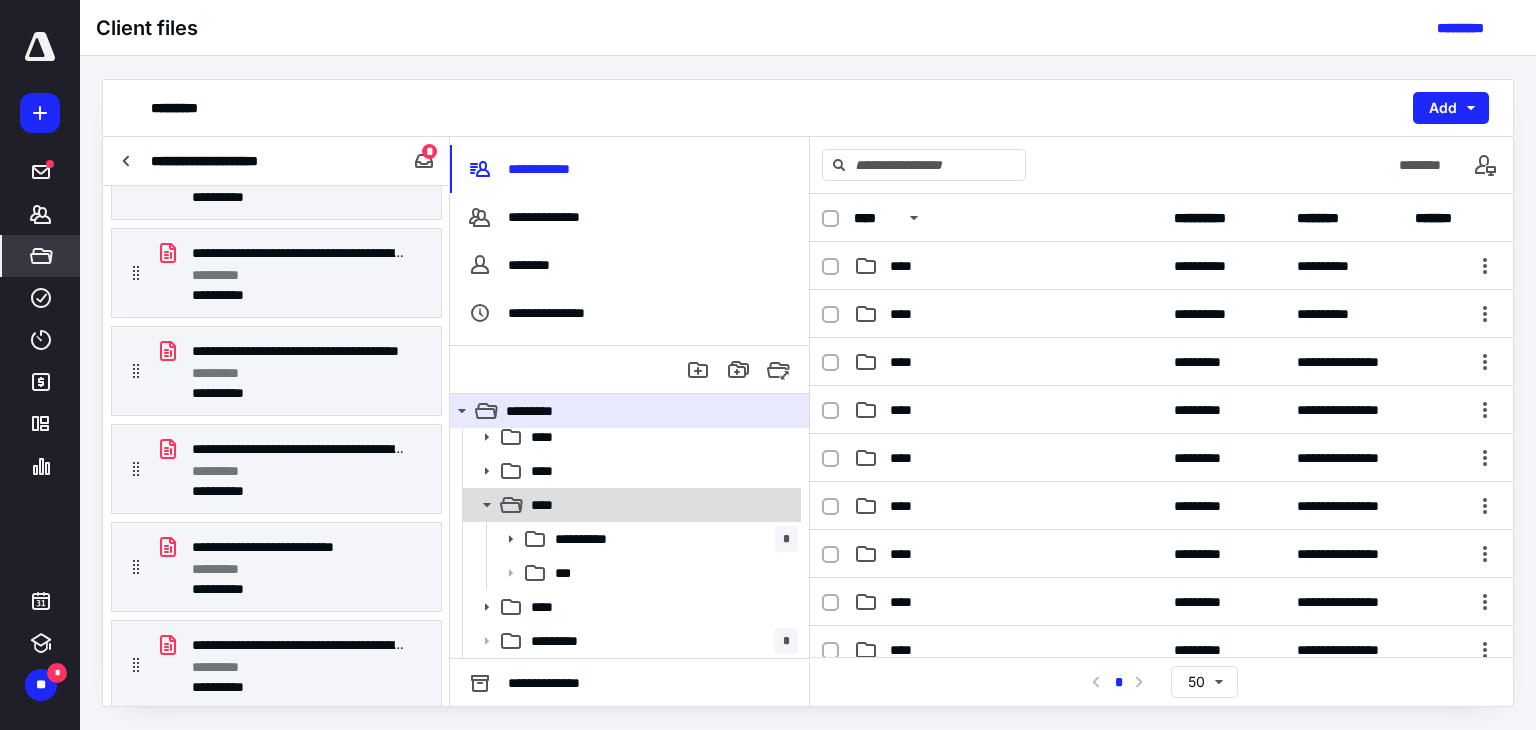 click on "****" at bounding box center (630, 505) 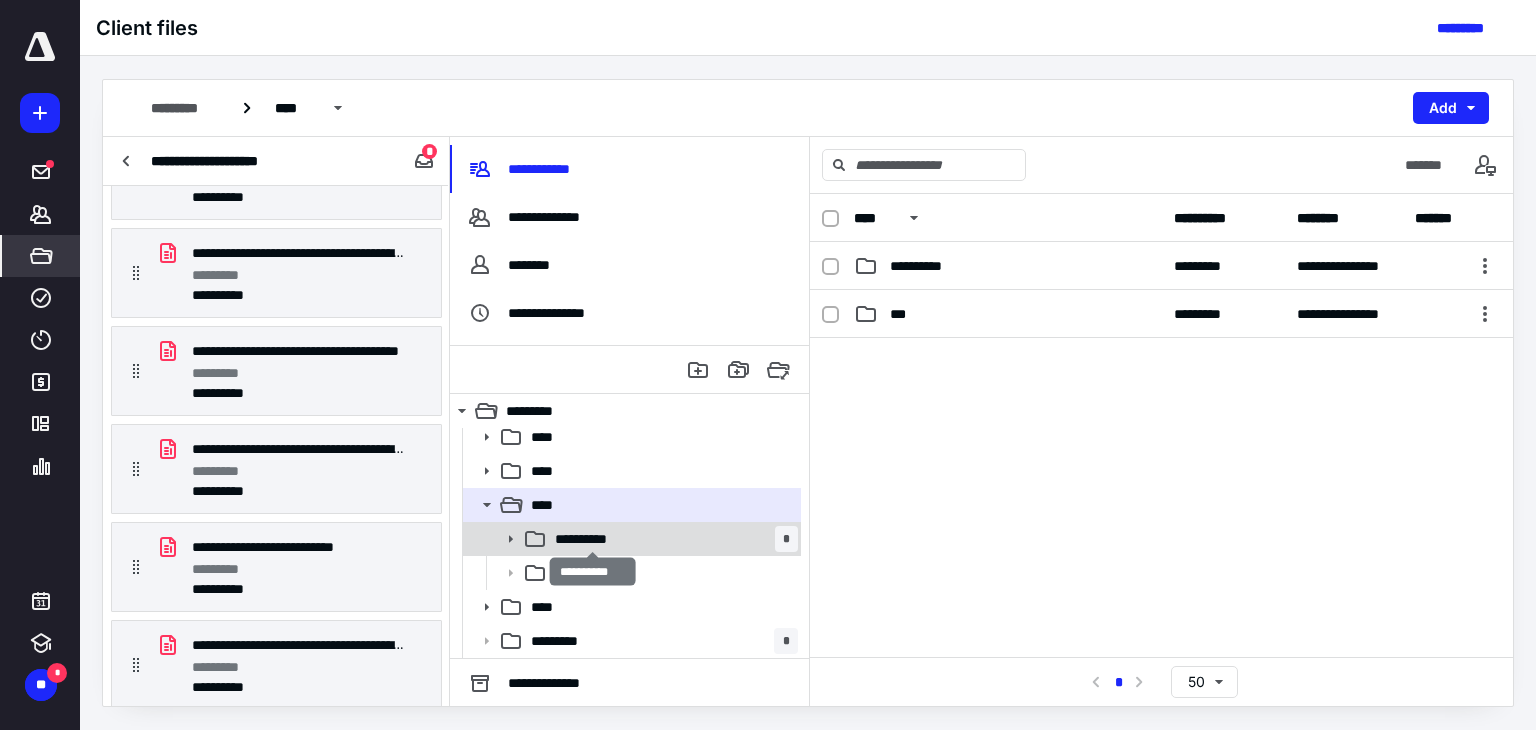 click on "**********" at bounding box center (592, 539) 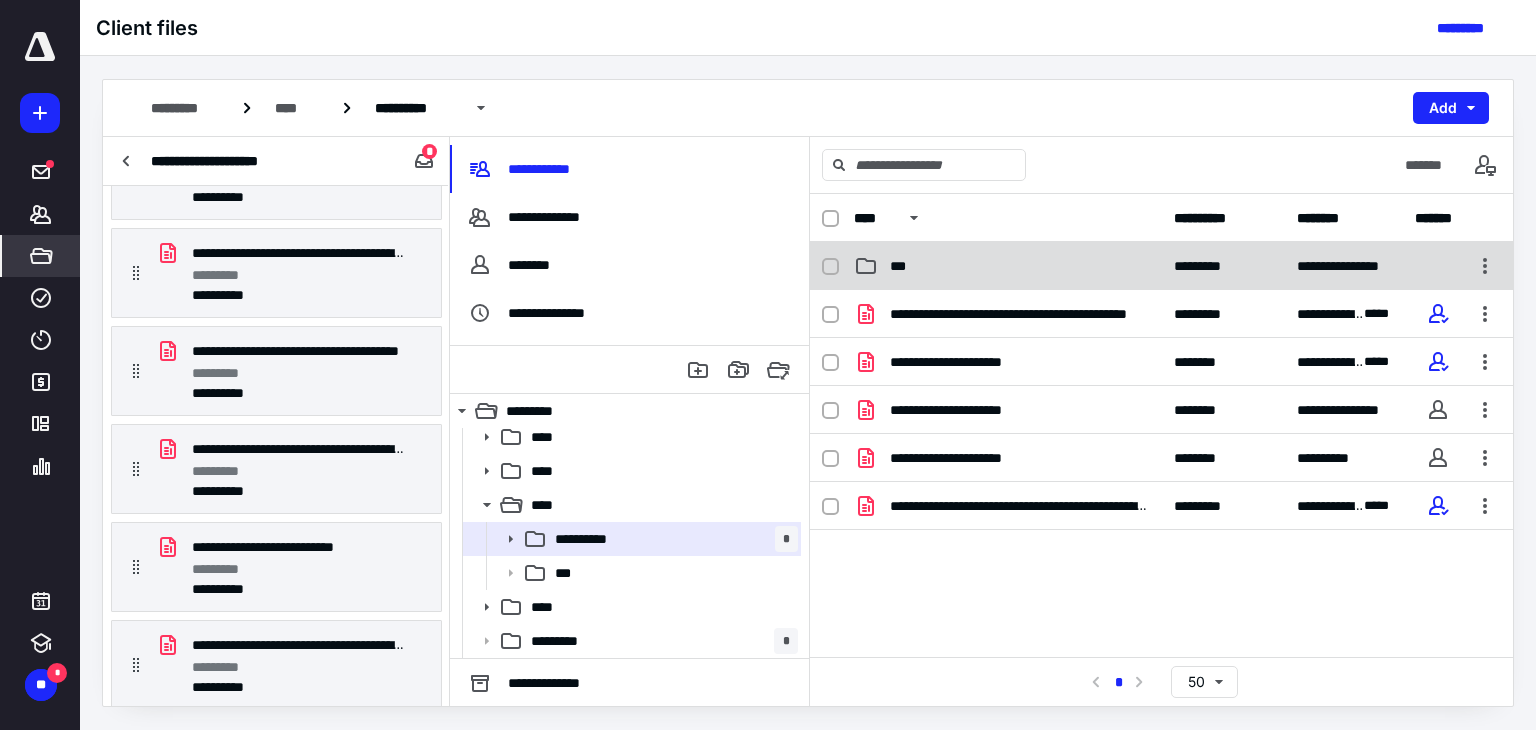 click on "**********" at bounding box center [1161, 266] 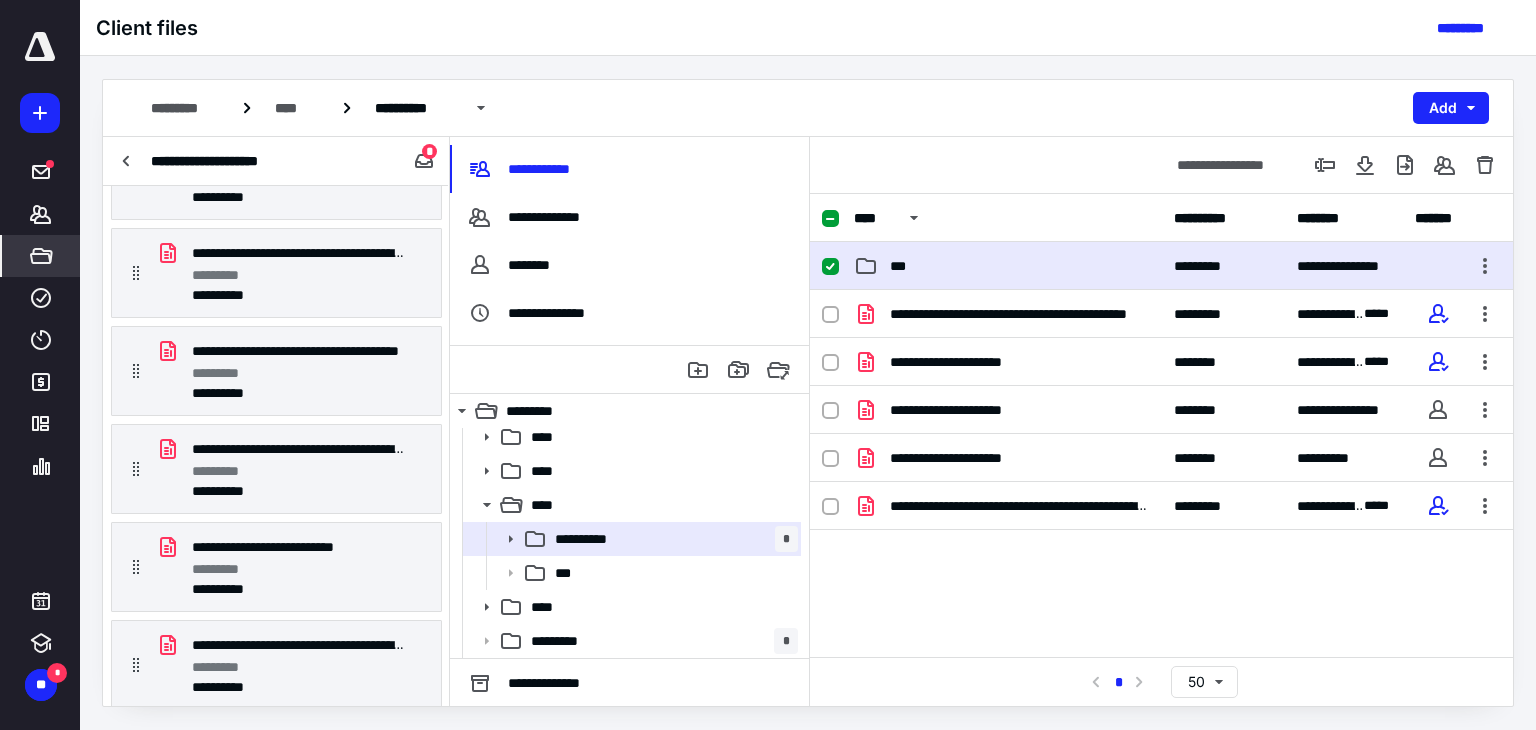 click on "**********" at bounding box center [1161, 266] 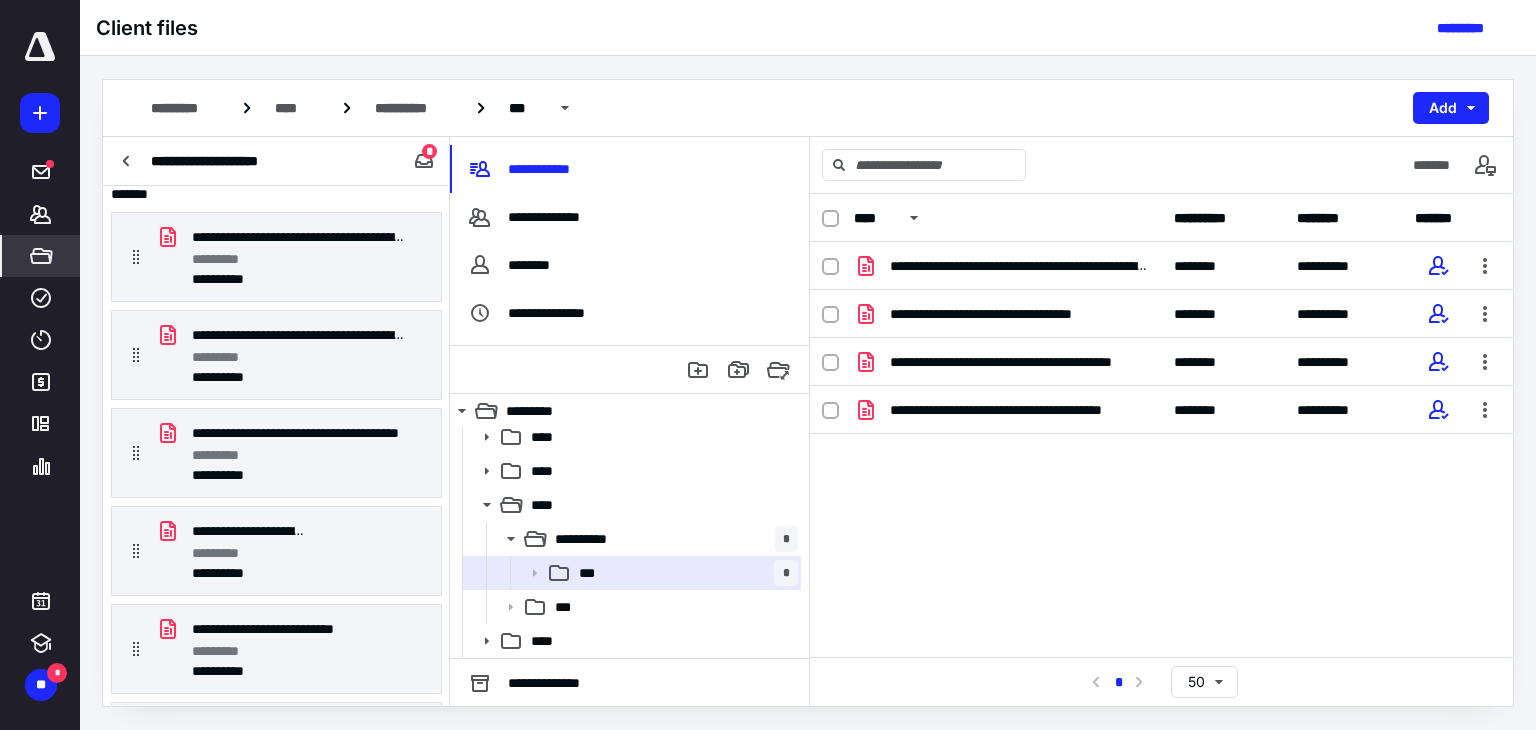 scroll, scrollTop: 0, scrollLeft: 0, axis: both 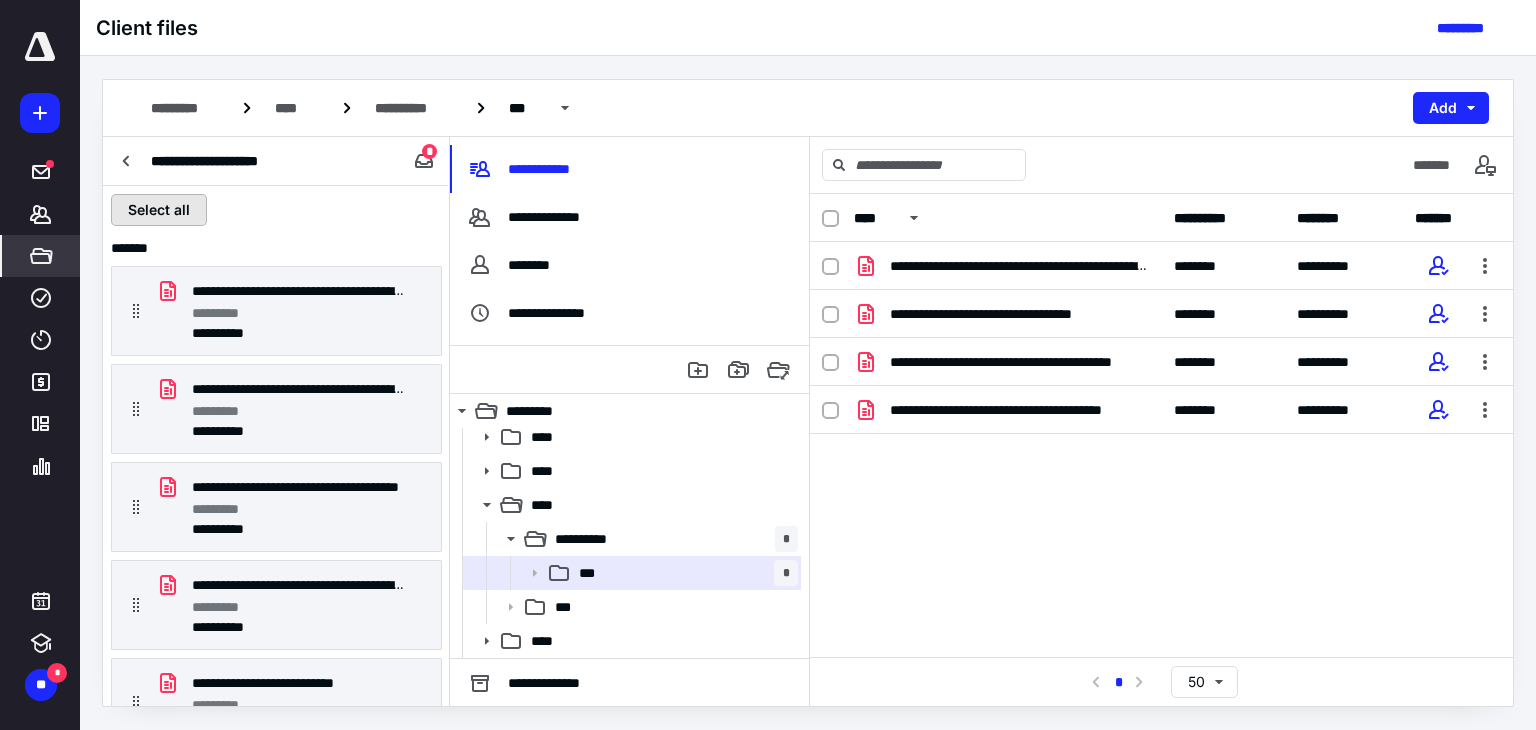 click on "Select all" at bounding box center [159, 210] 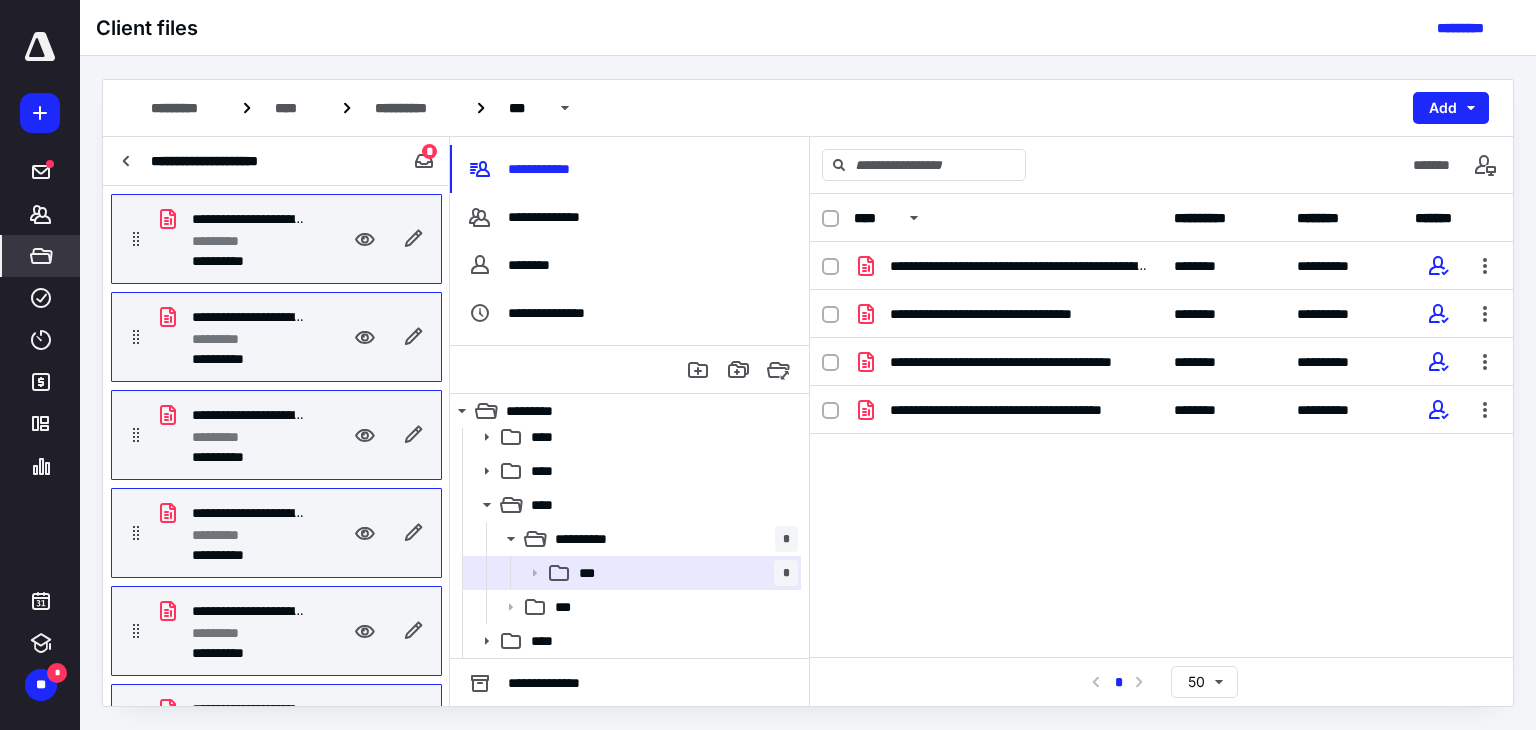 scroll, scrollTop: 136, scrollLeft: 0, axis: vertical 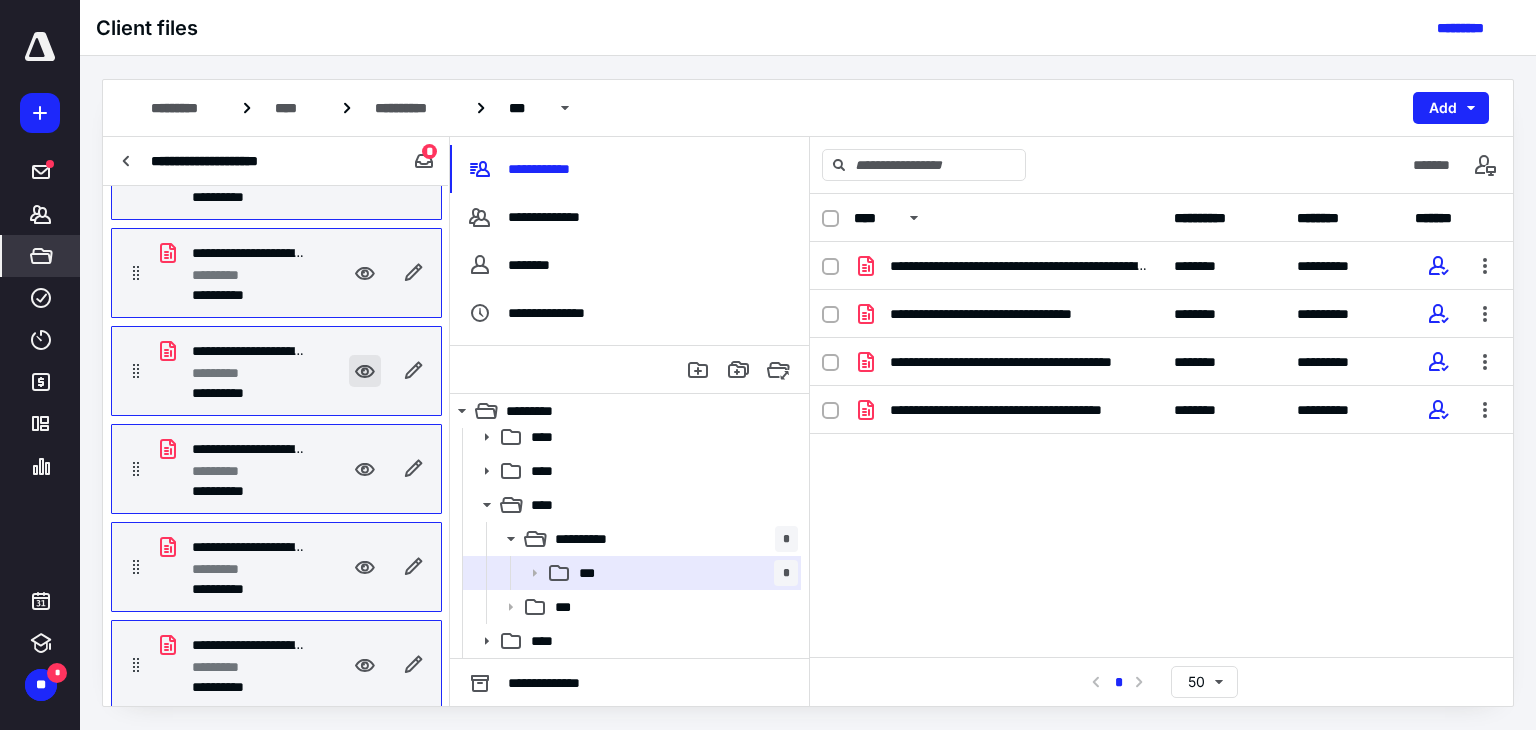 click at bounding box center [365, 371] 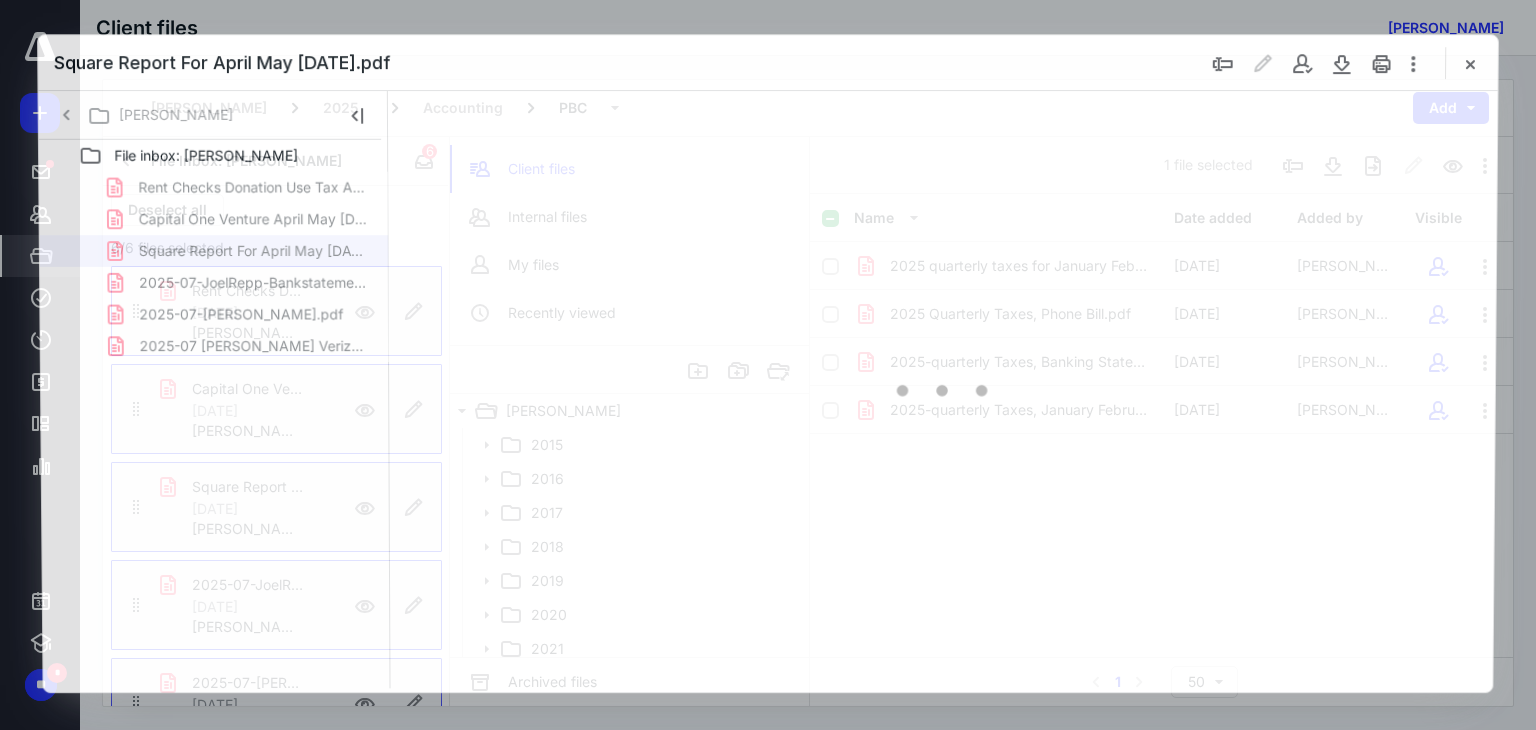 scroll, scrollTop: 136, scrollLeft: 0, axis: vertical 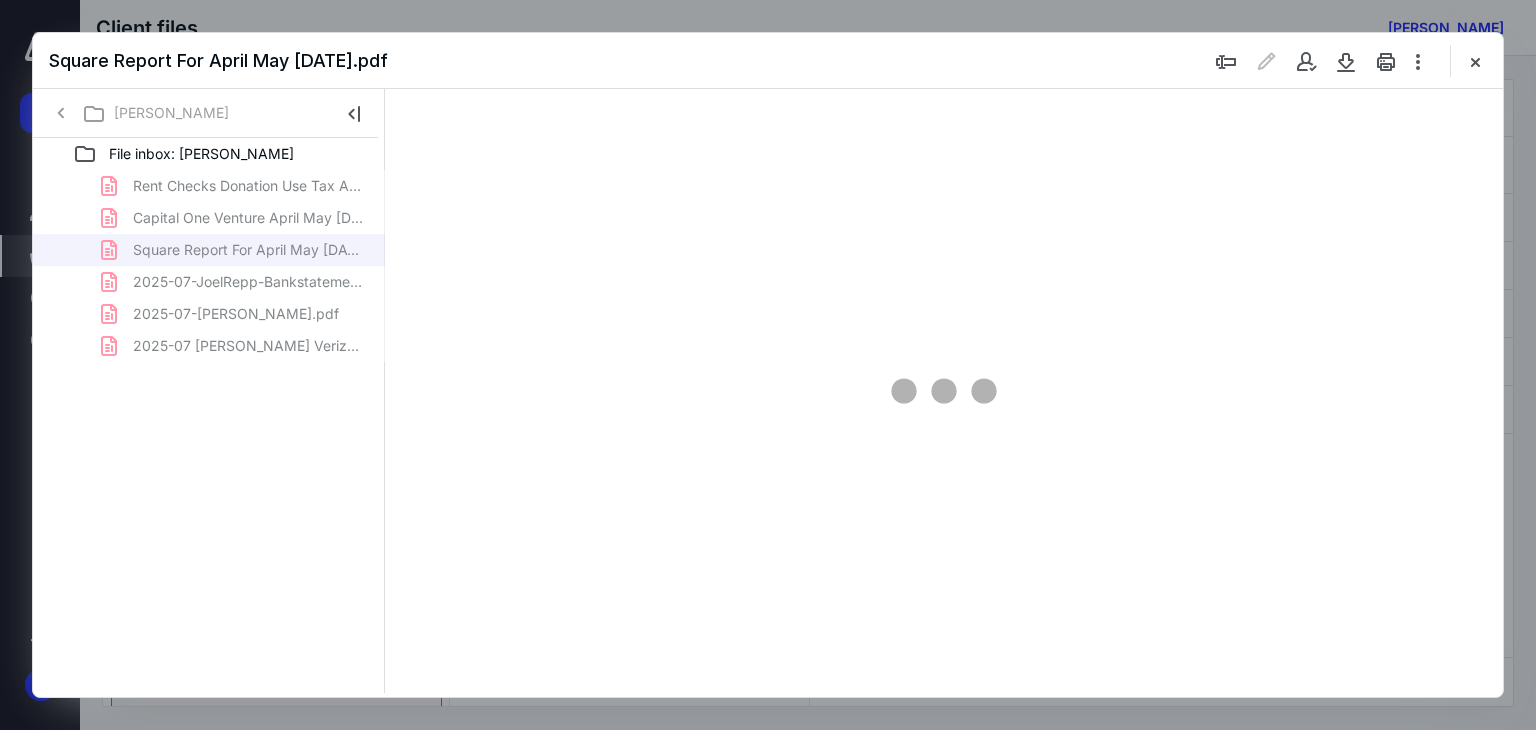 type on "48" 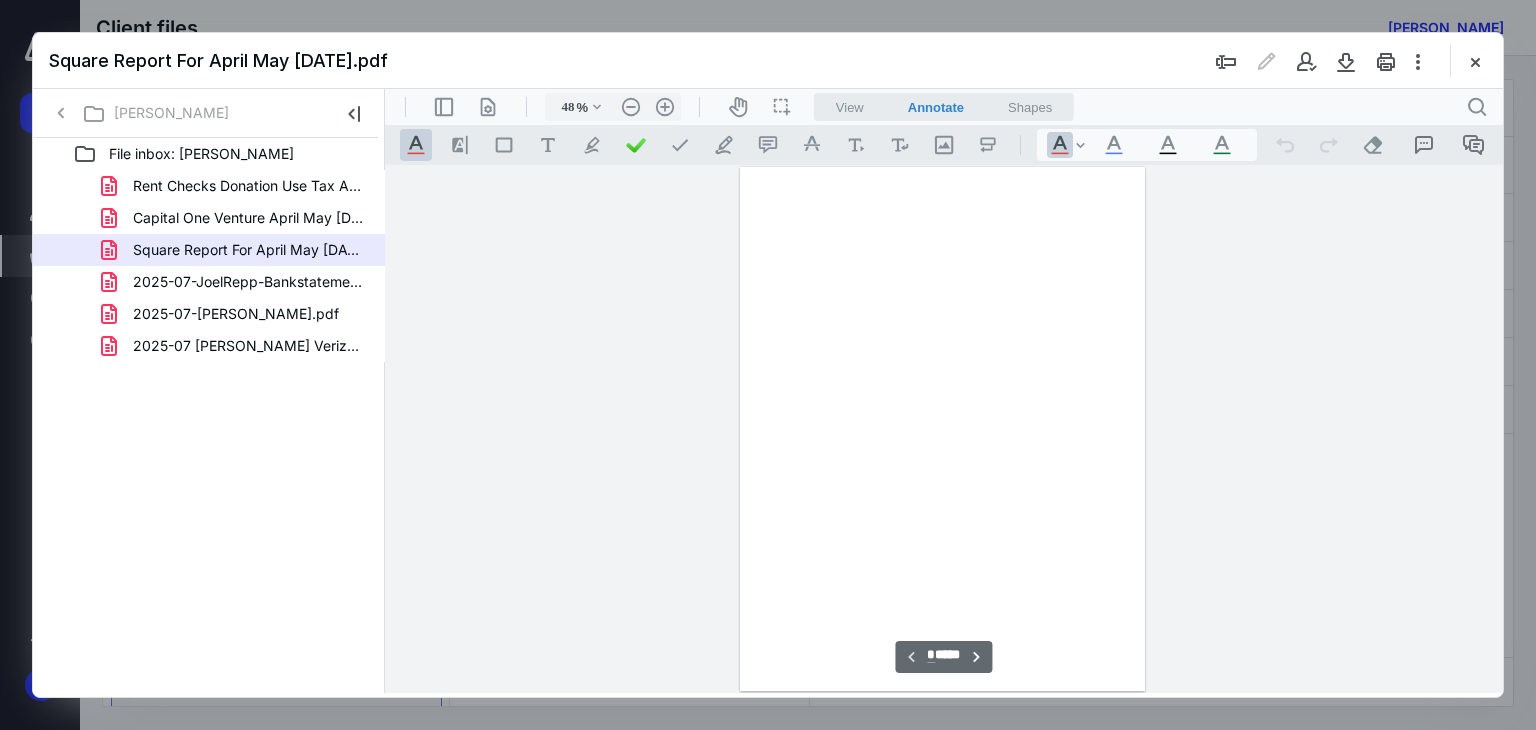scroll, scrollTop: 78, scrollLeft: 0, axis: vertical 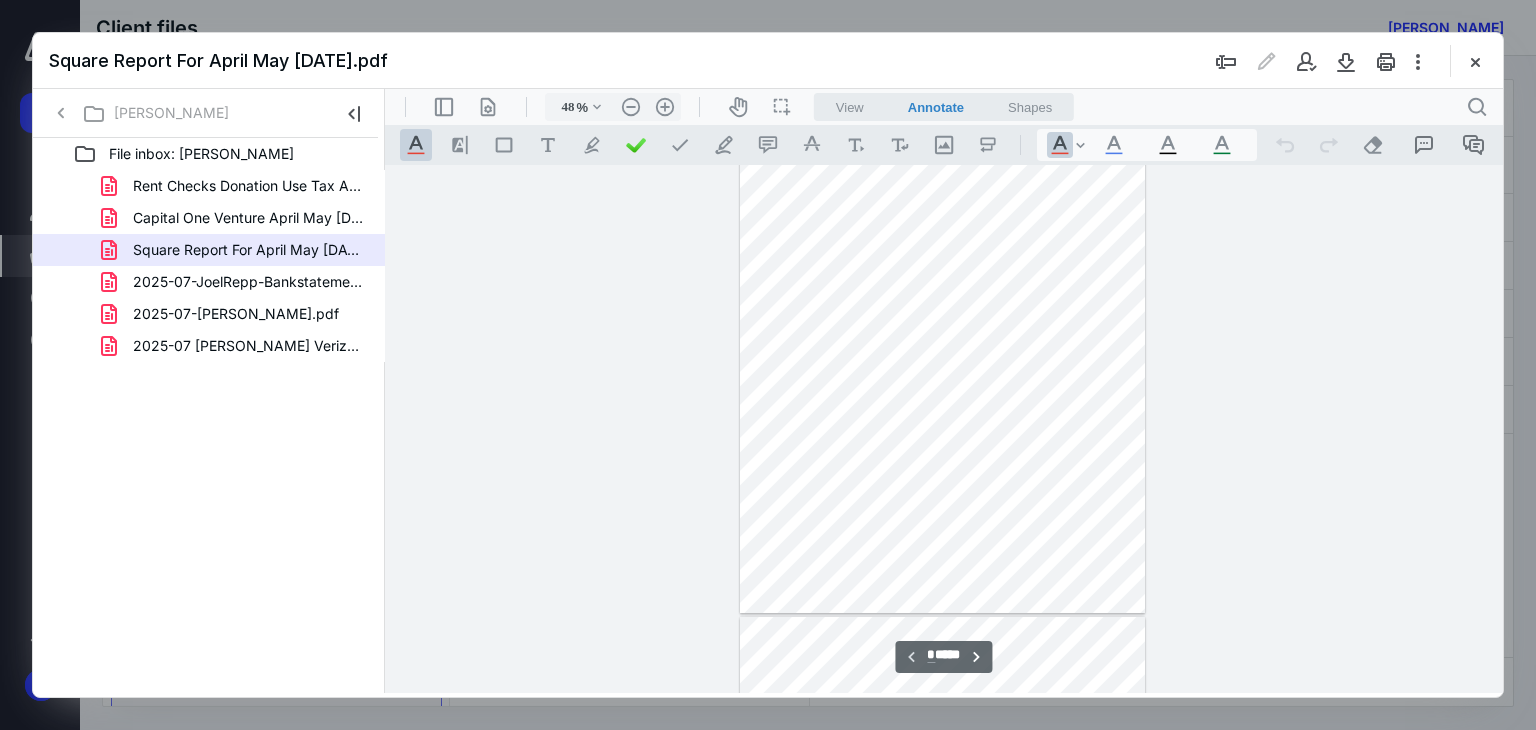 type on "*" 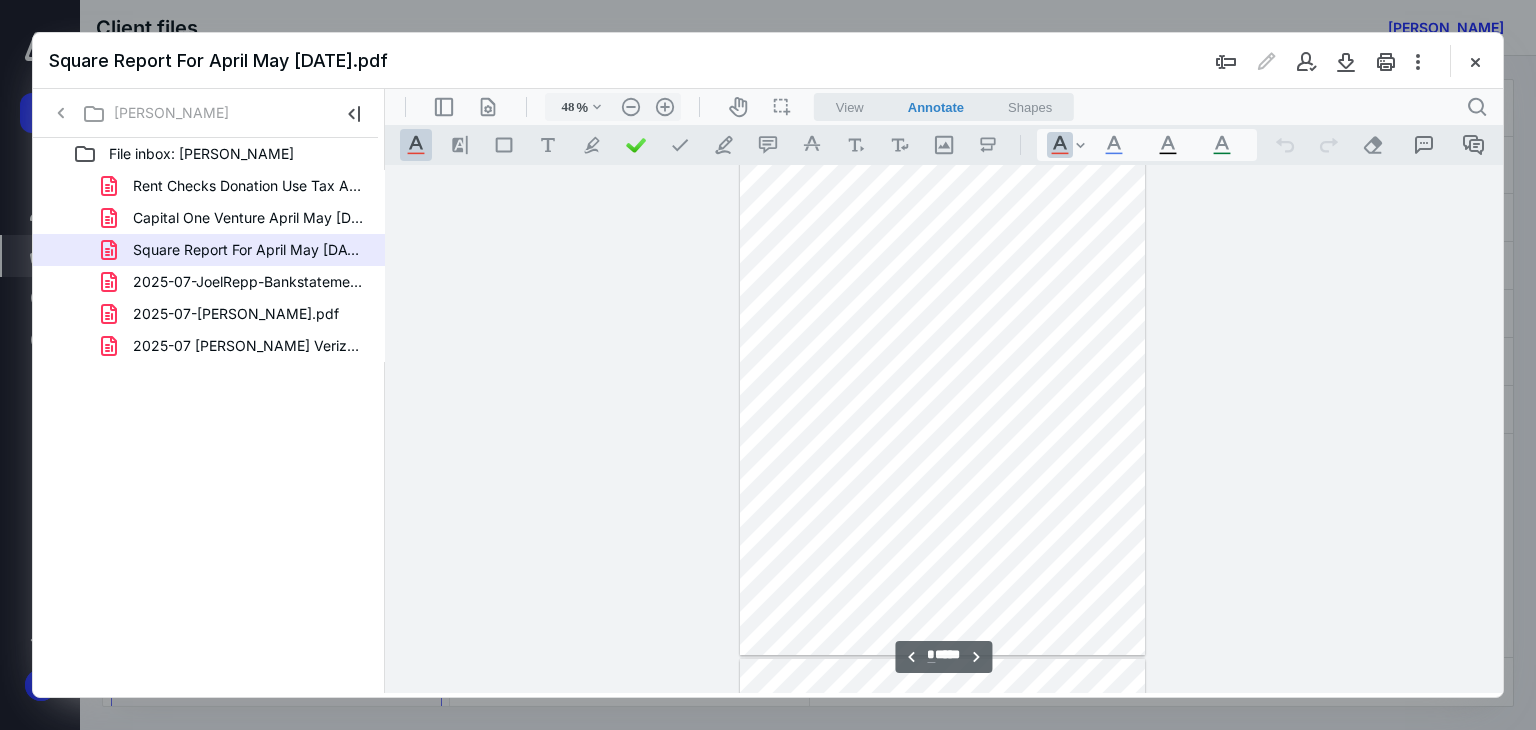 scroll, scrollTop: 578, scrollLeft: 0, axis: vertical 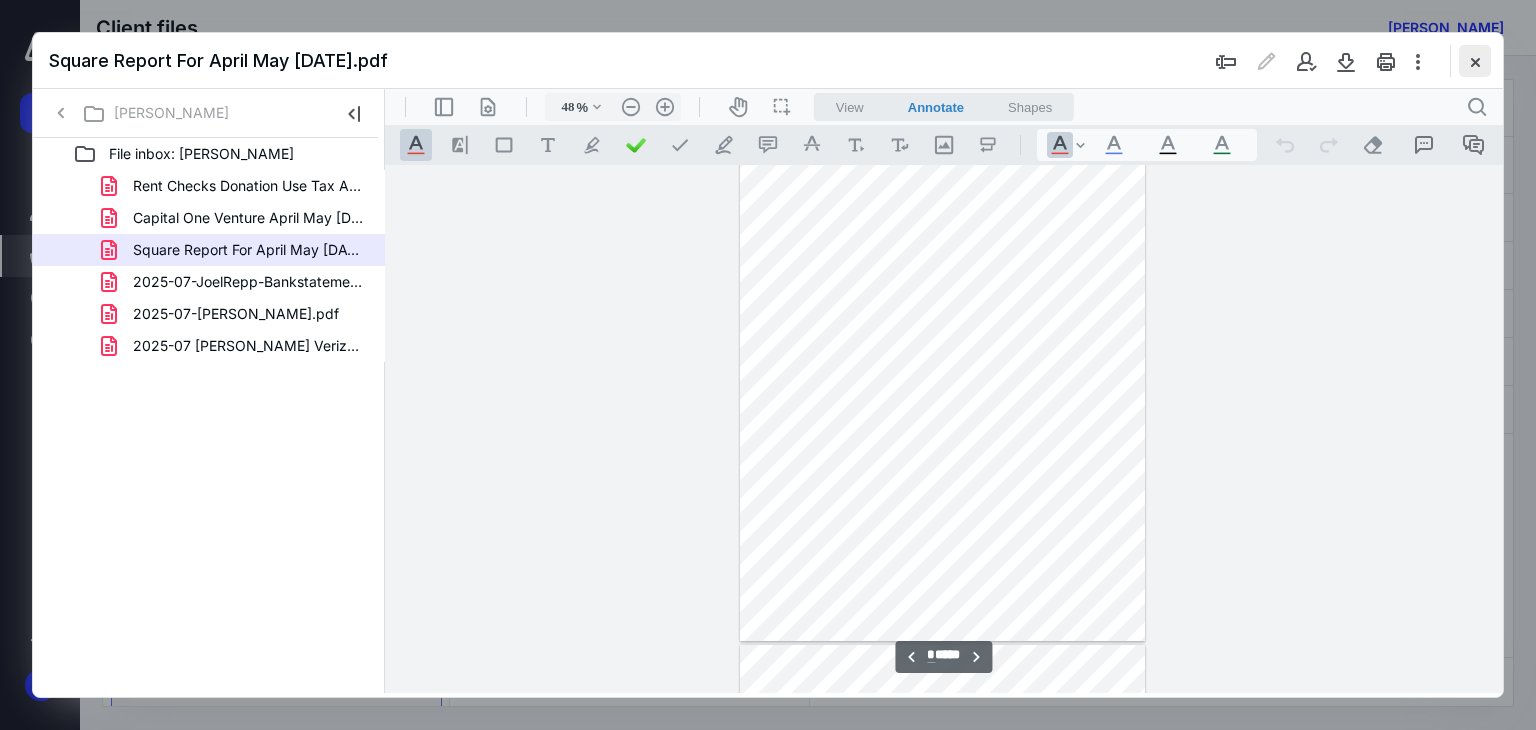 click at bounding box center [1475, 61] 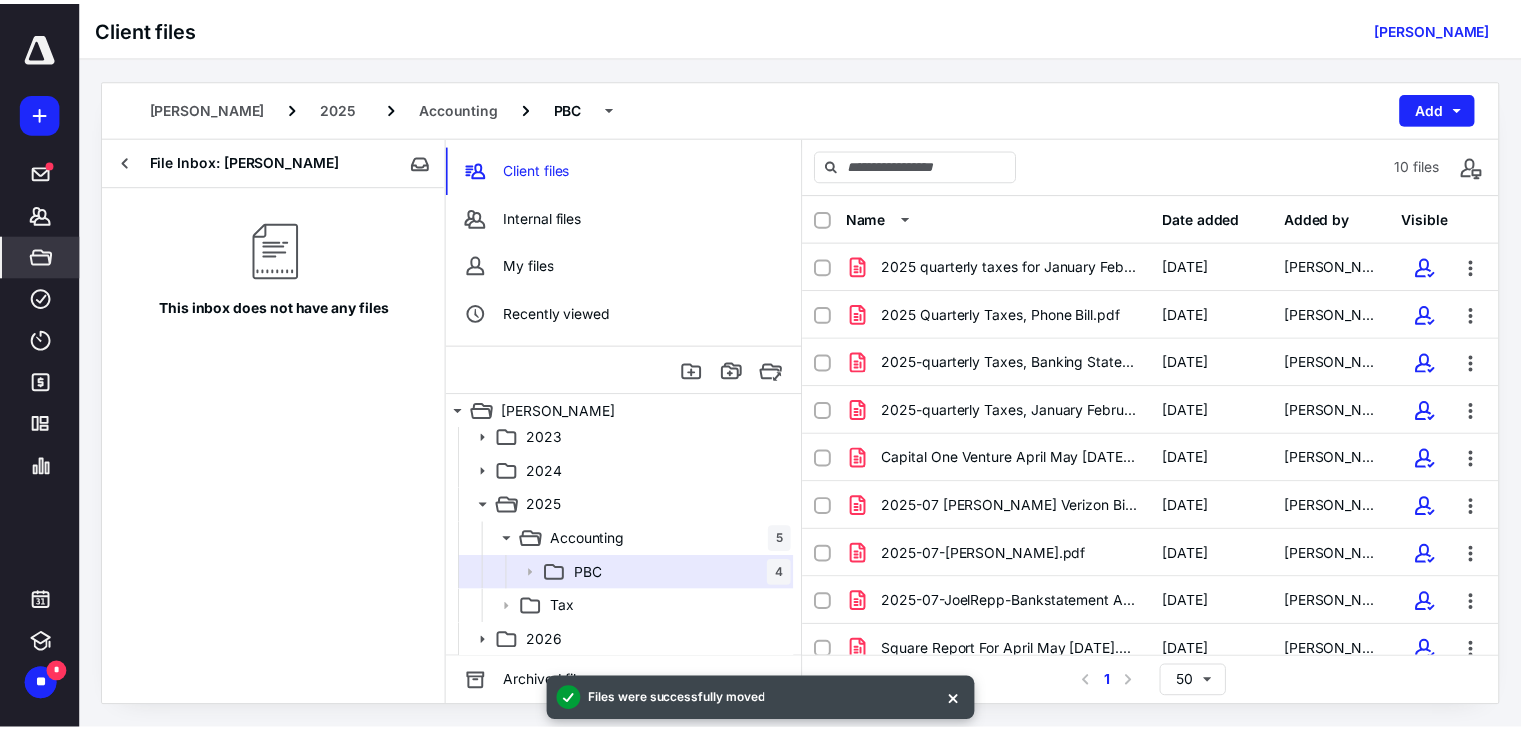 scroll, scrollTop: 0, scrollLeft: 0, axis: both 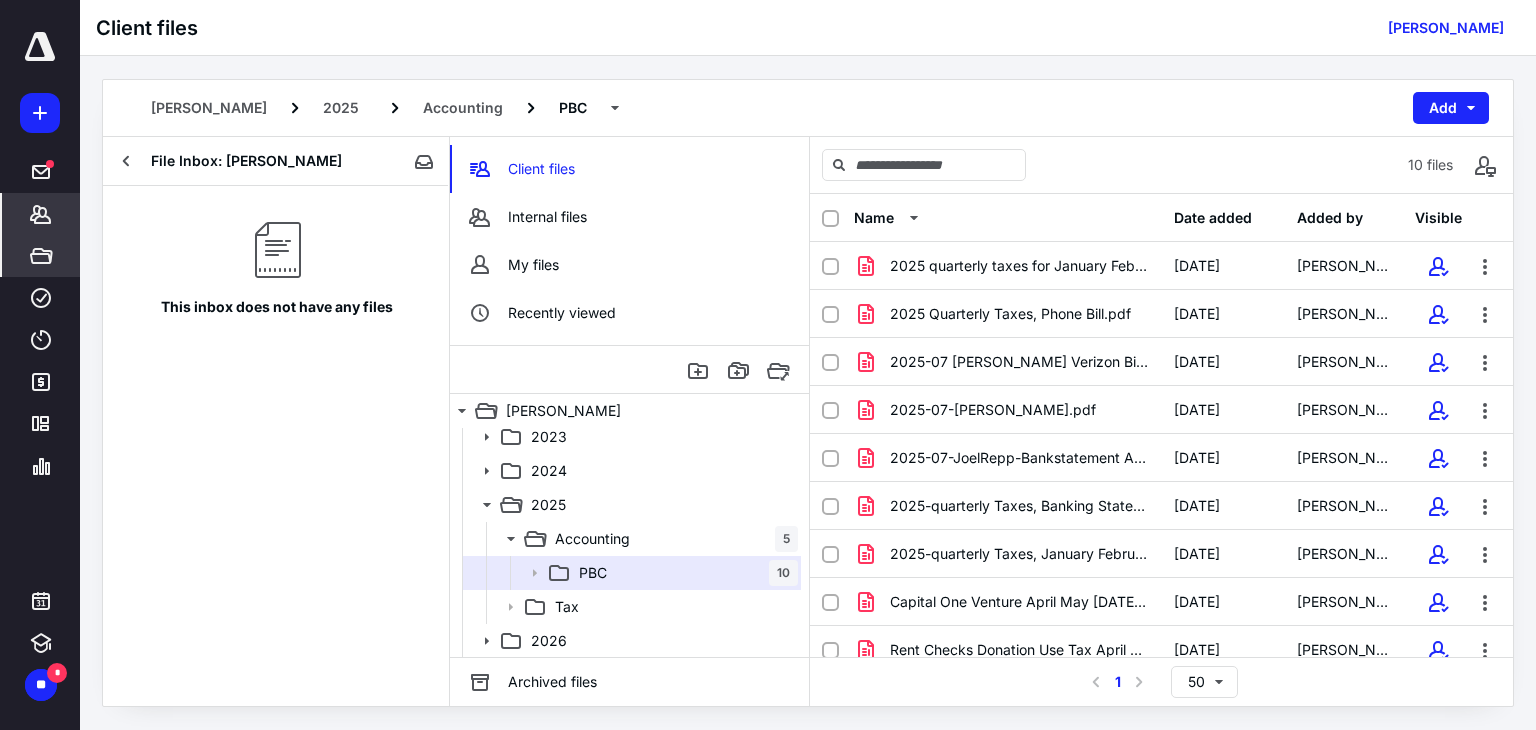 click on "*******" at bounding box center (41, 214) 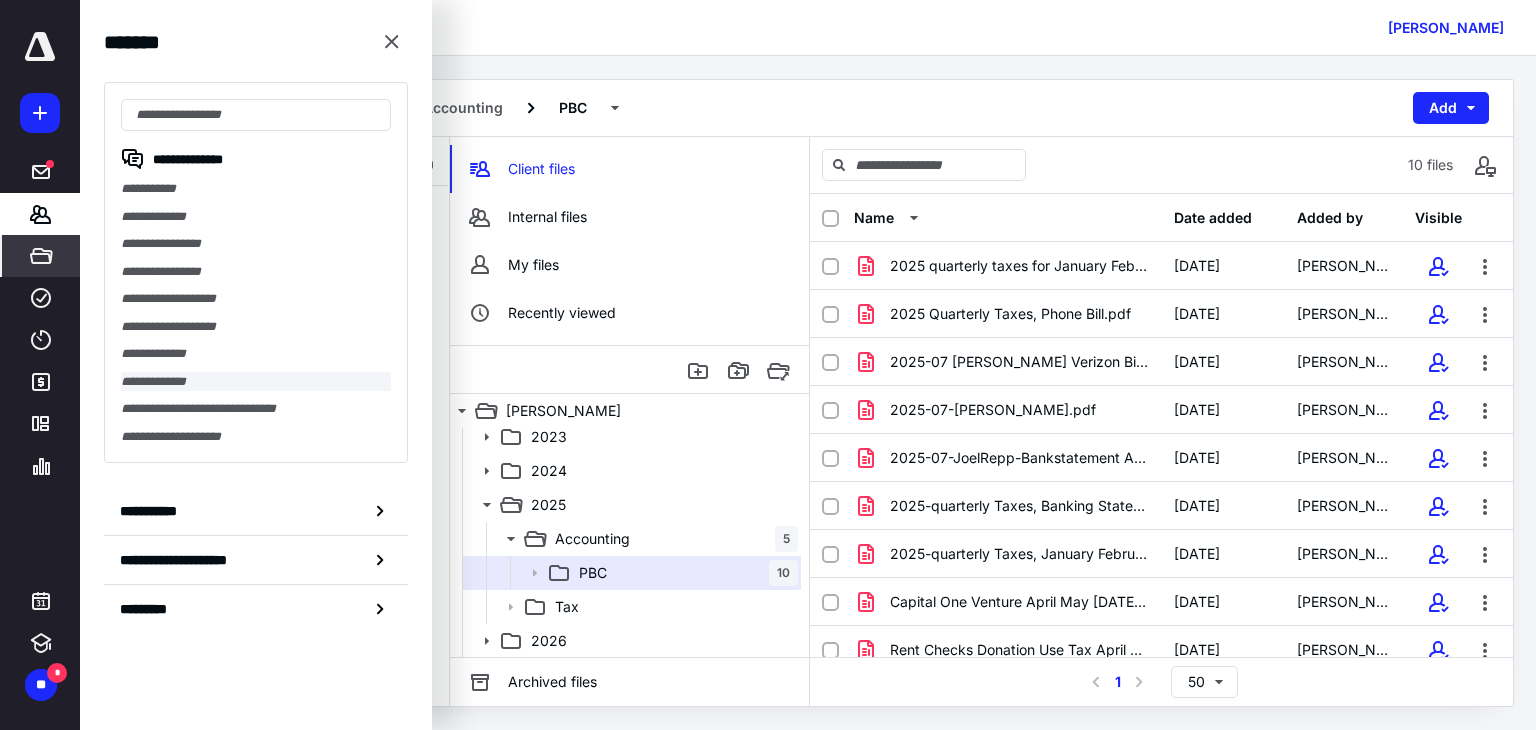 click on "**********" at bounding box center (256, 382) 